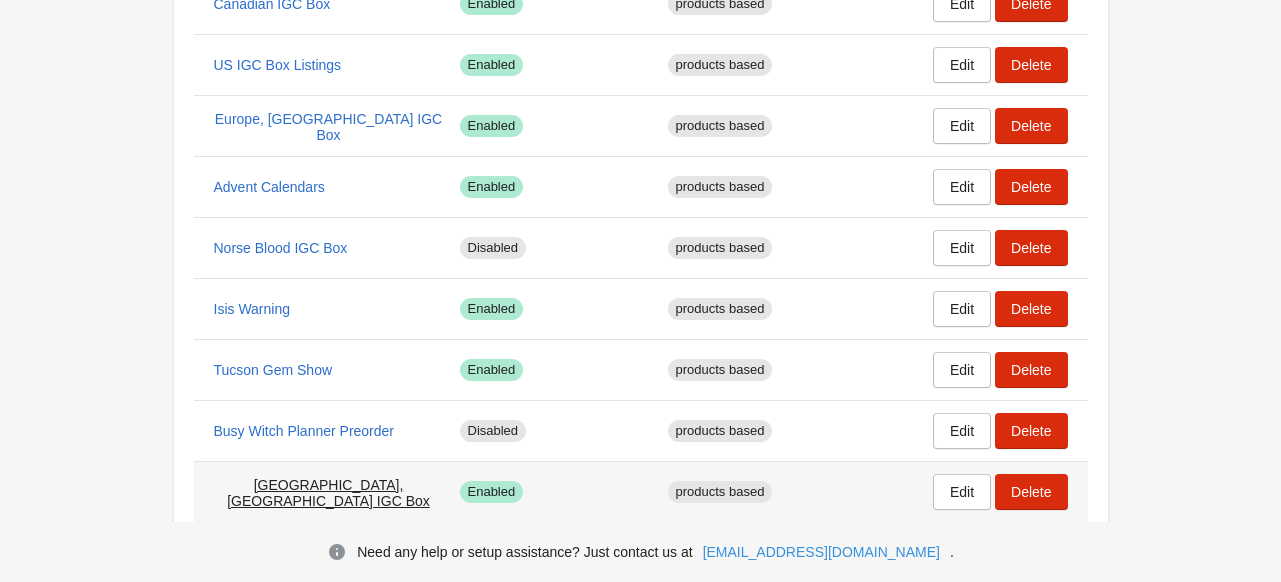 scroll, scrollTop: 264, scrollLeft: 0, axis: vertical 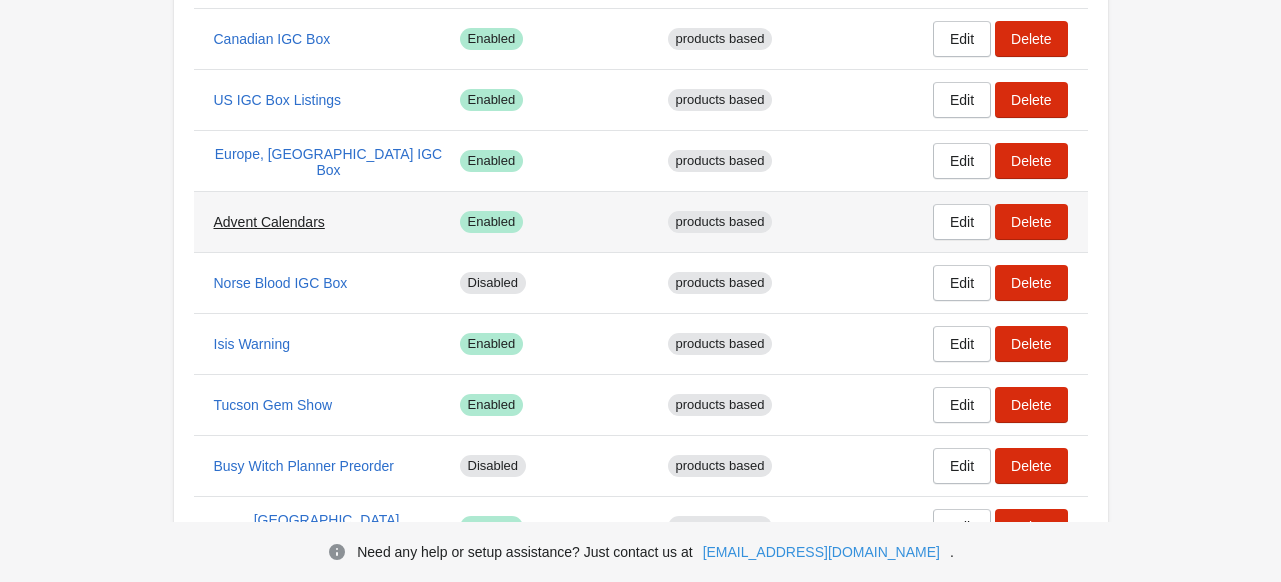 click on "Advent Calendars" at bounding box center (269, 222) 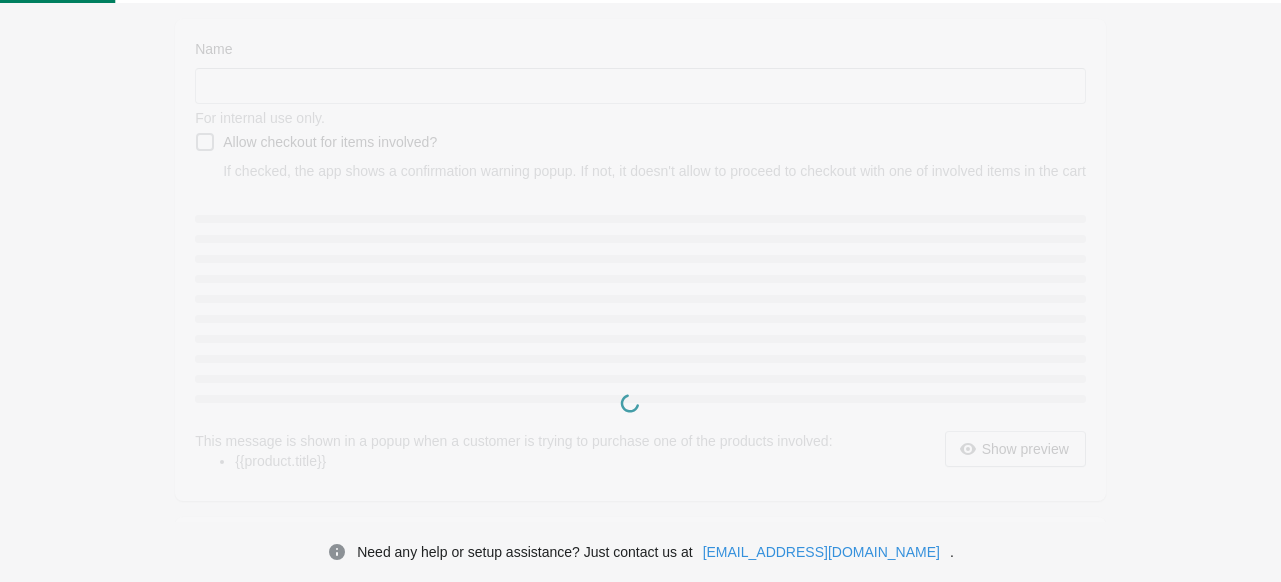 type on "**********" 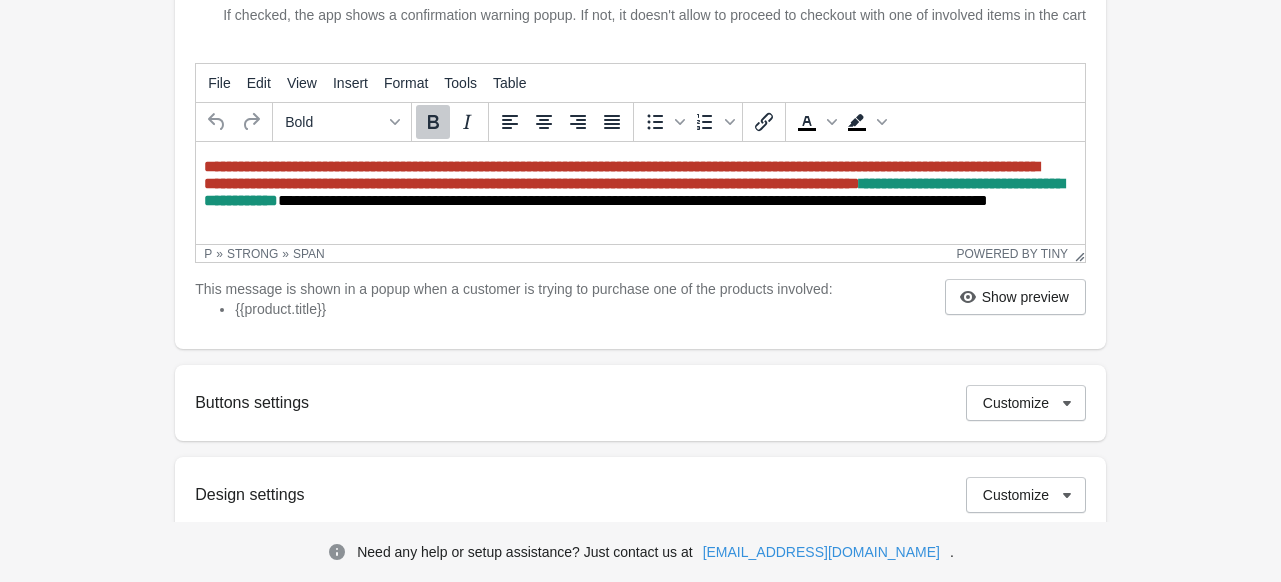 scroll, scrollTop: 464, scrollLeft: 0, axis: vertical 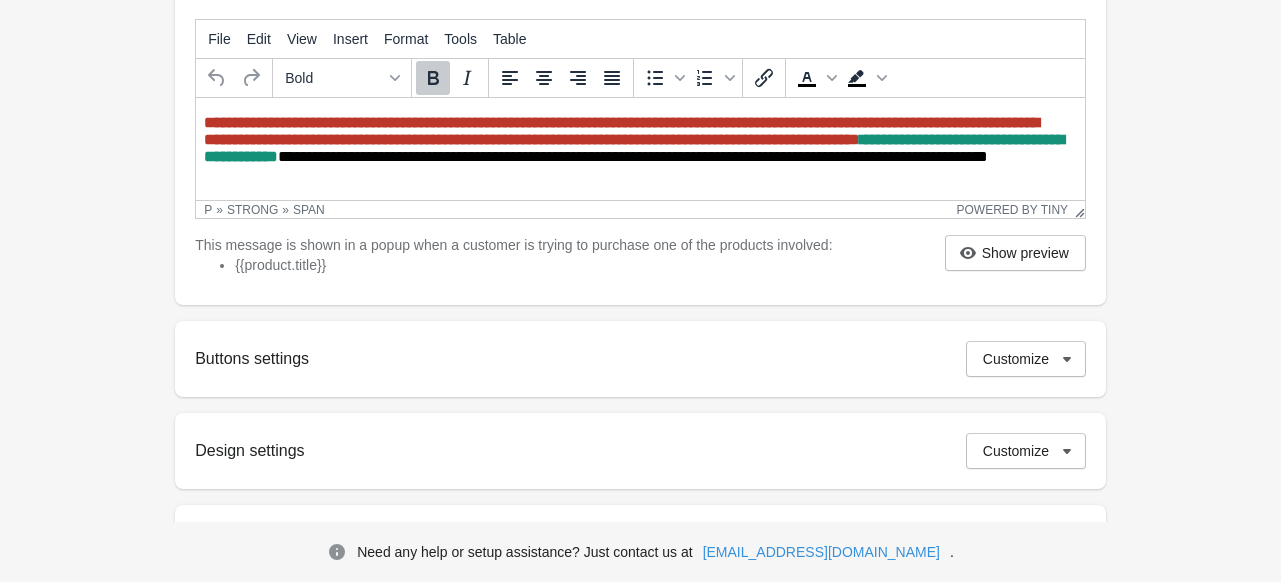 click on "**********" at bounding box center (634, 139) 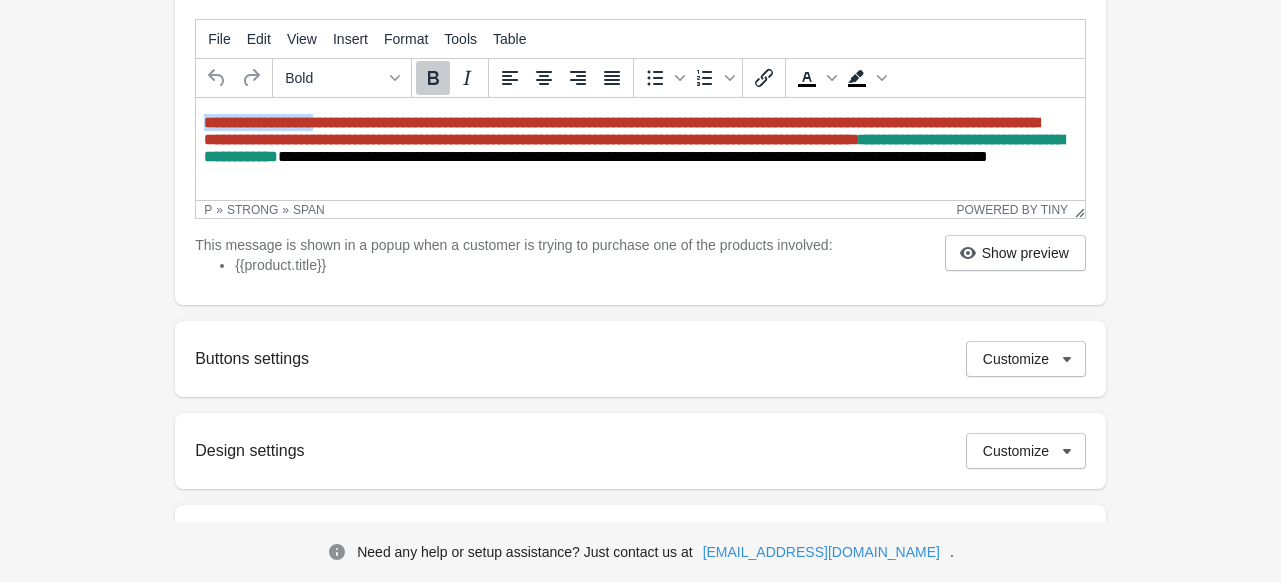 drag, startPoint x: 205, startPoint y: 118, endPoint x: 345, endPoint y: 122, distance: 140.05713 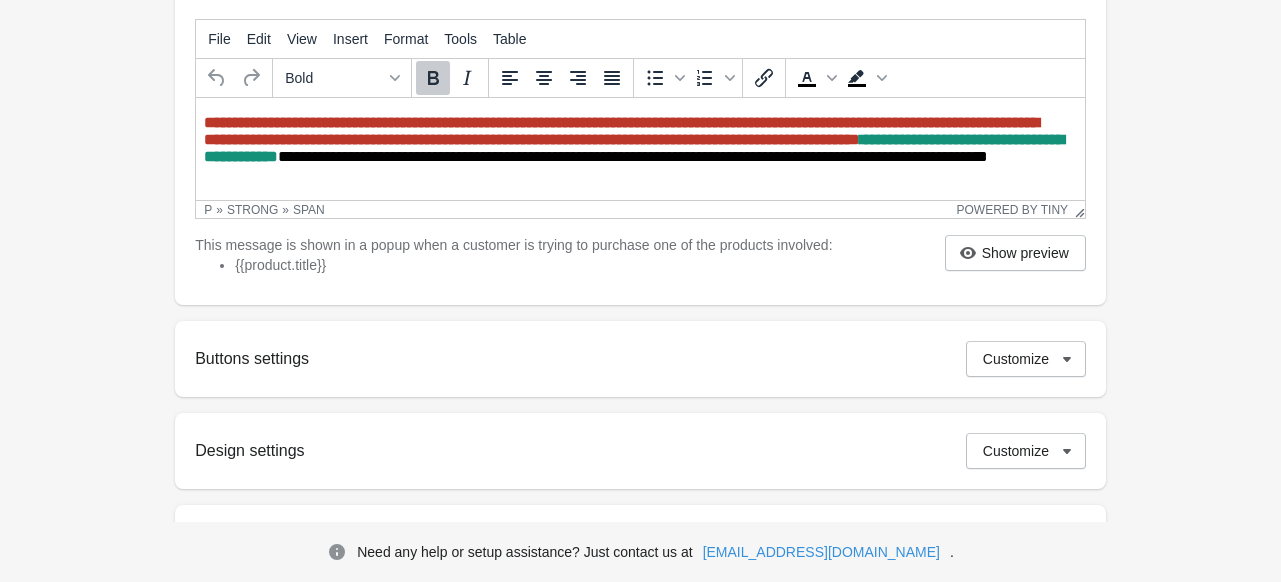 click on "**********" at bounding box center (634, 139) 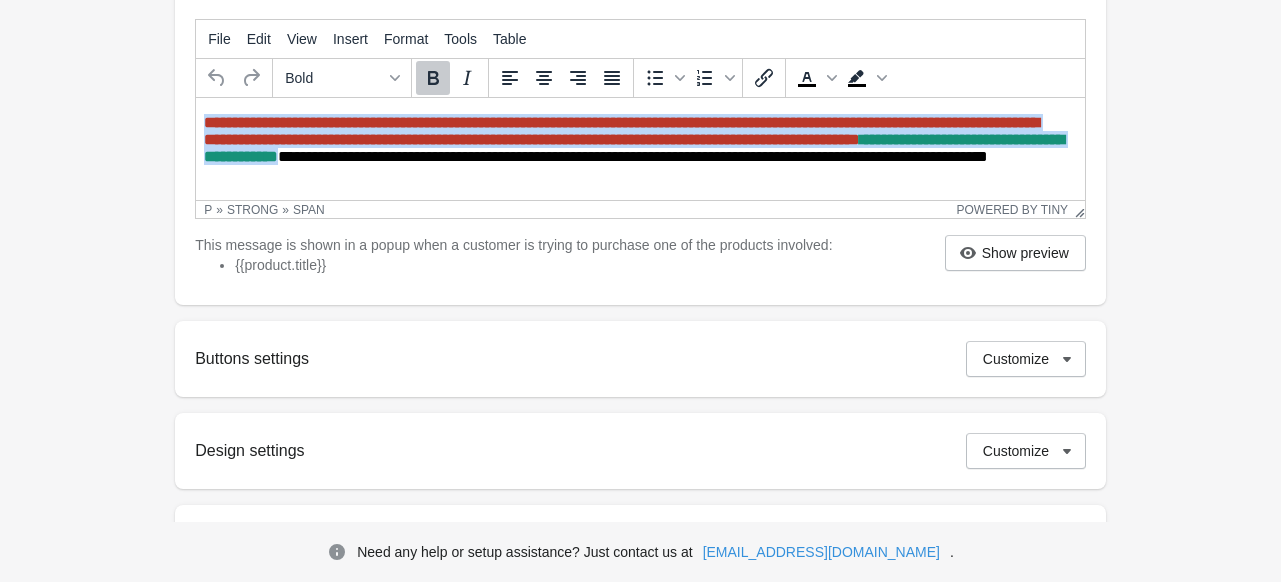 drag, startPoint x: 531, startPoint y: 159, endPoint x: 376, endPoint y: 241, distance: 175.35393 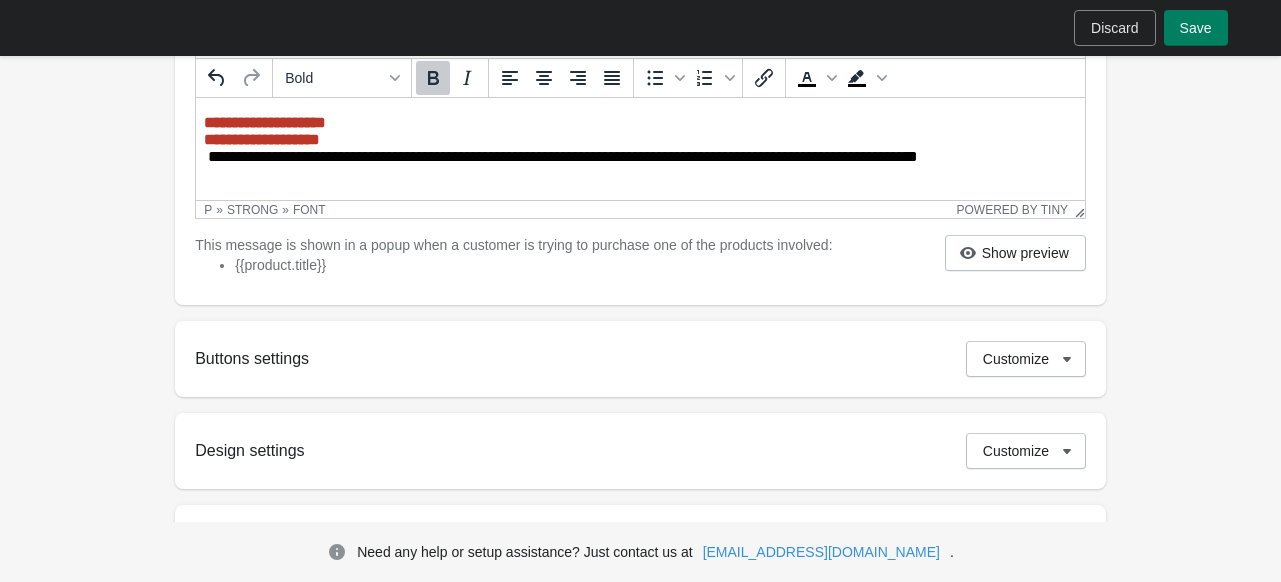 click on "**********" at bounding box center [265, 131] 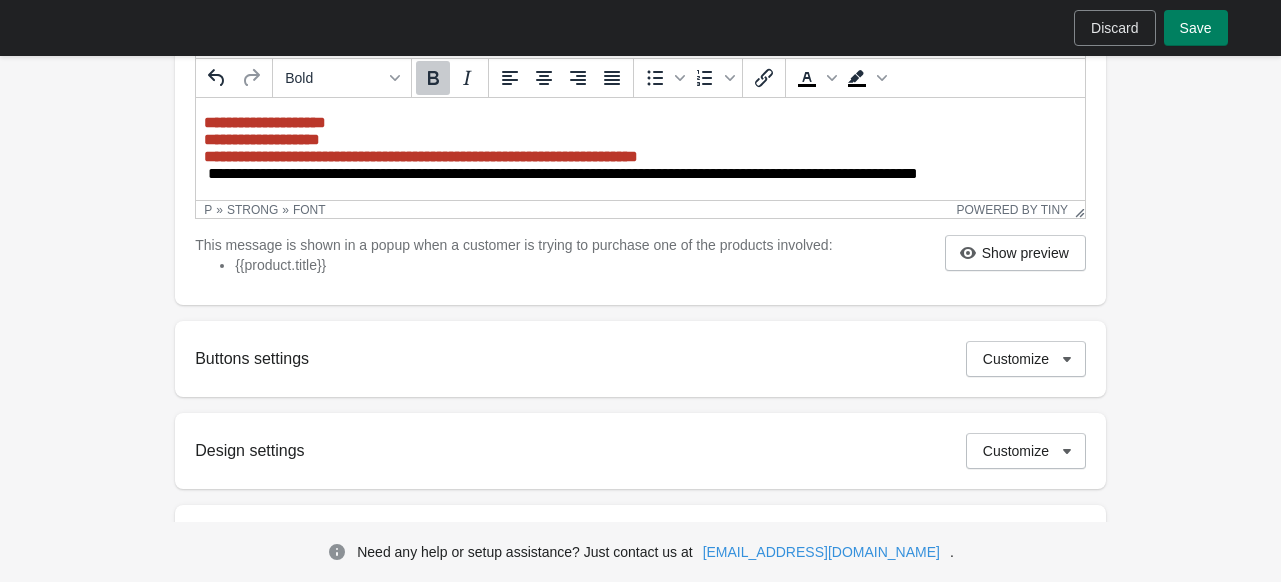 click at bounding box center [206, 173] 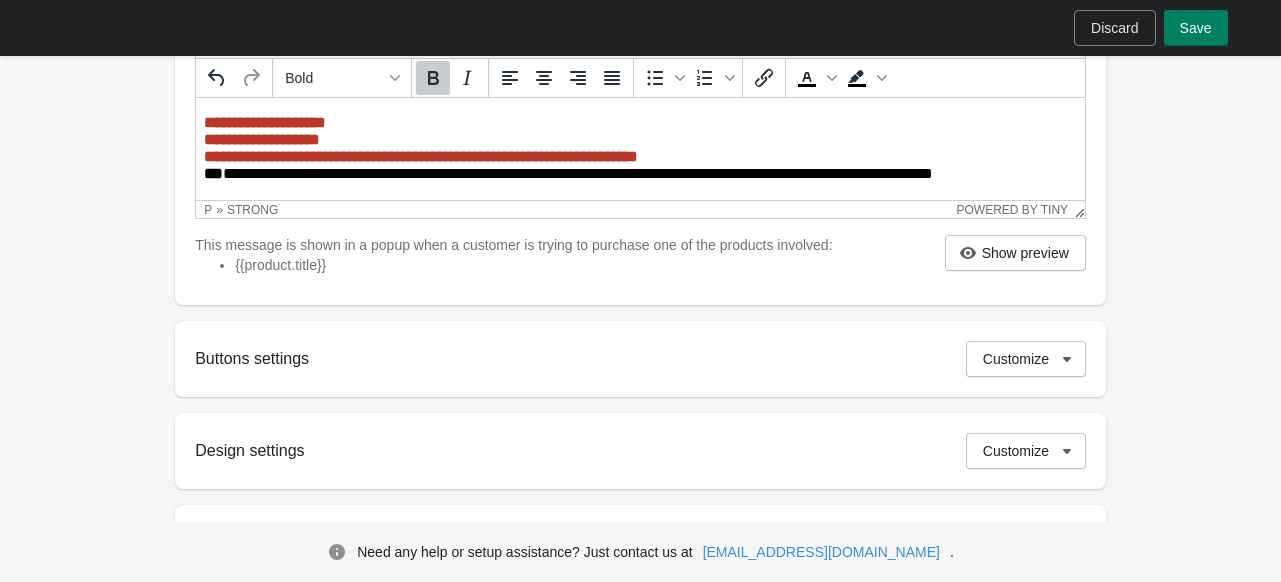 click on "**" at bounding box center (213, 173) 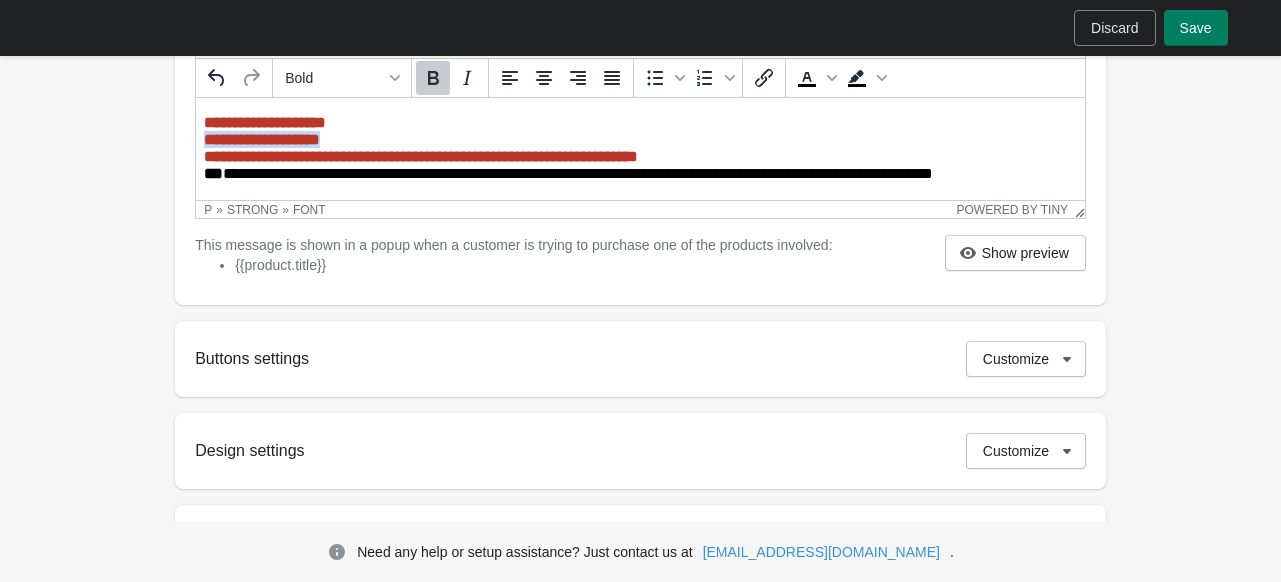 drag, startPoint x: 381, startPoint y: 142, endPoint x: 201, endPoint y: 146, distance: 180.04443 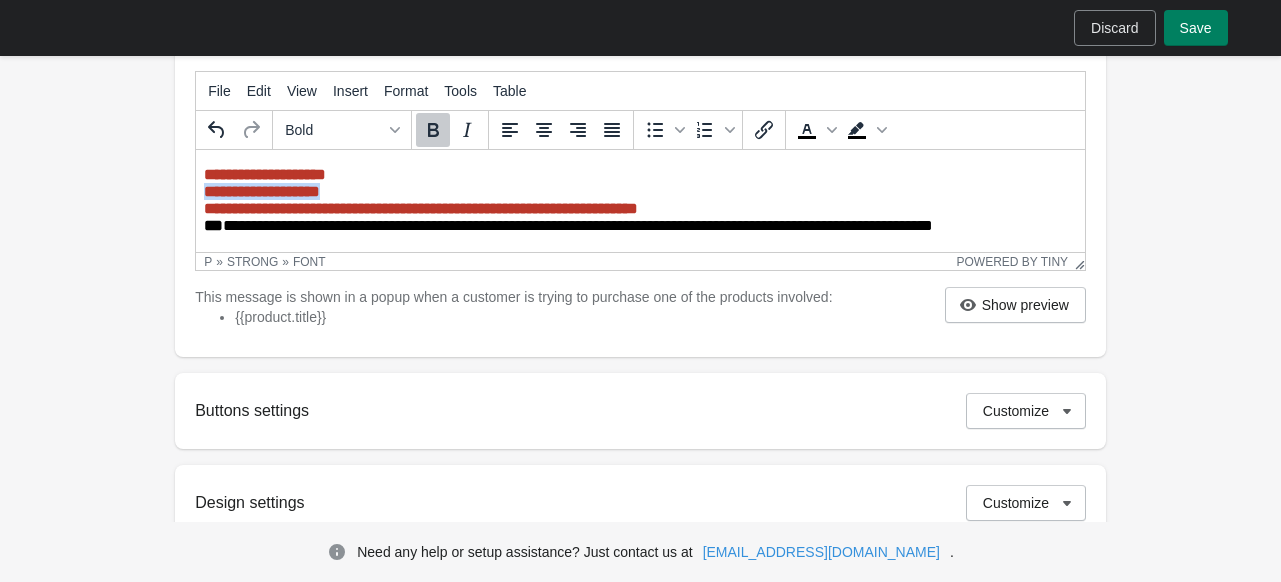 scroll, scrollTop: 364, scrollLeft: 0, axis: vertical 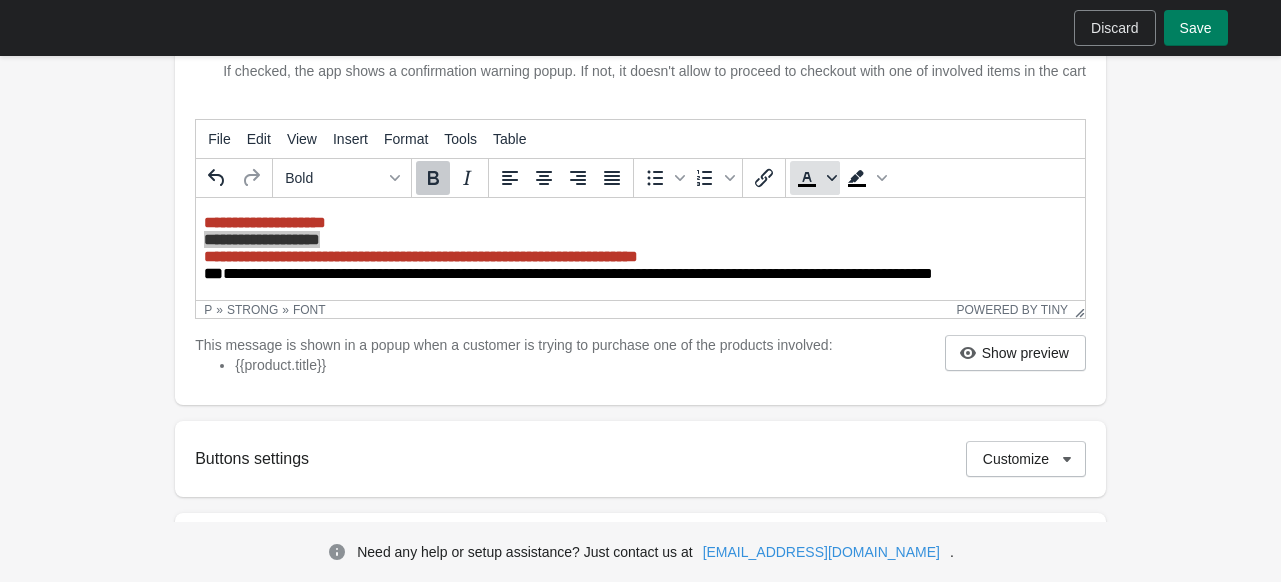 click 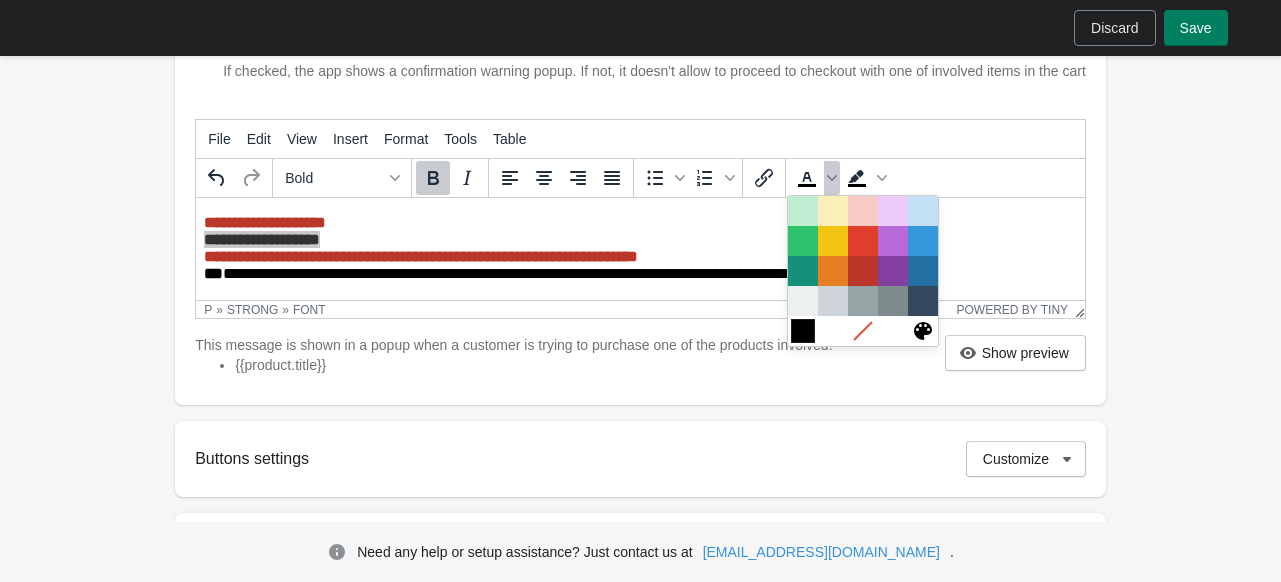 click at bounding box center (803, 331) 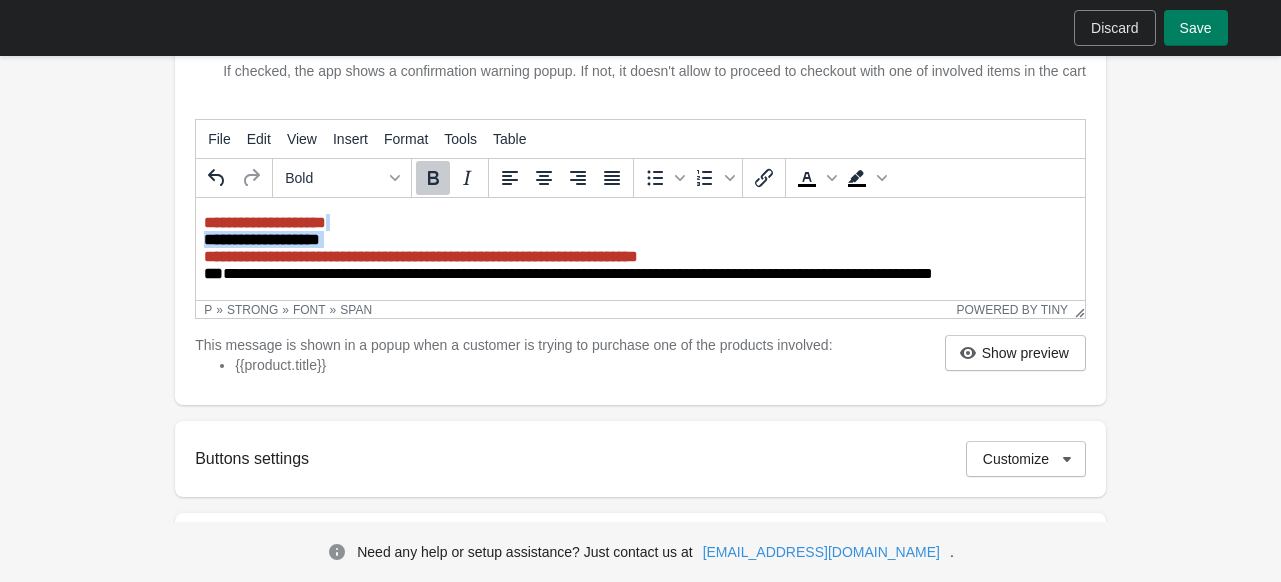 click on "**********" at bounding box center (635, 251) 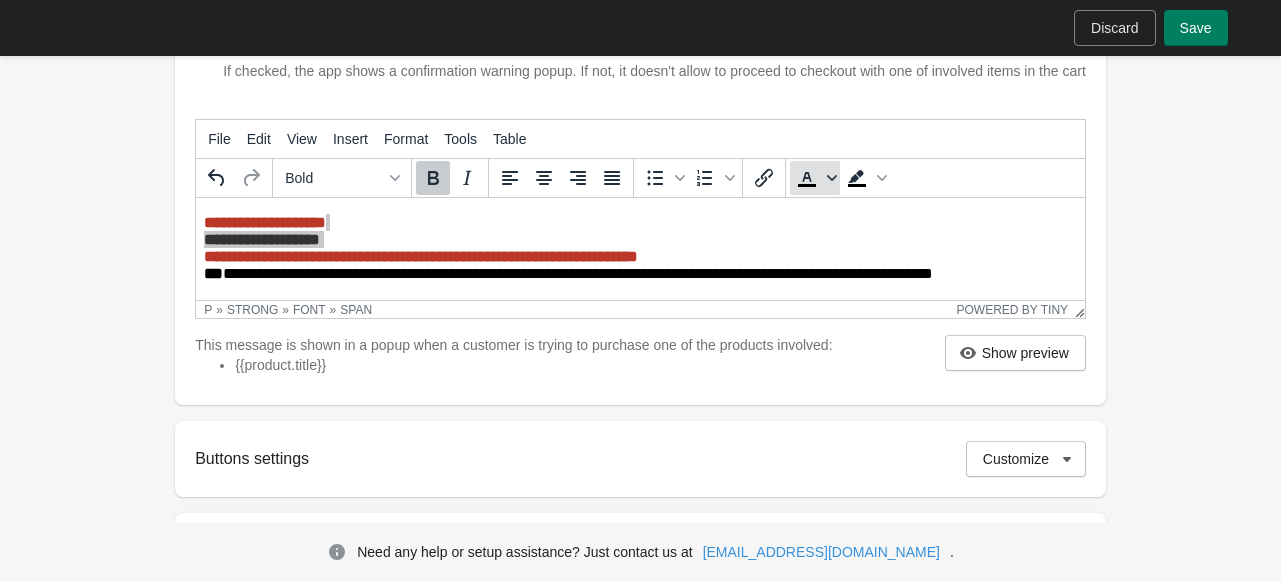 click at bounding box center [832, 178] 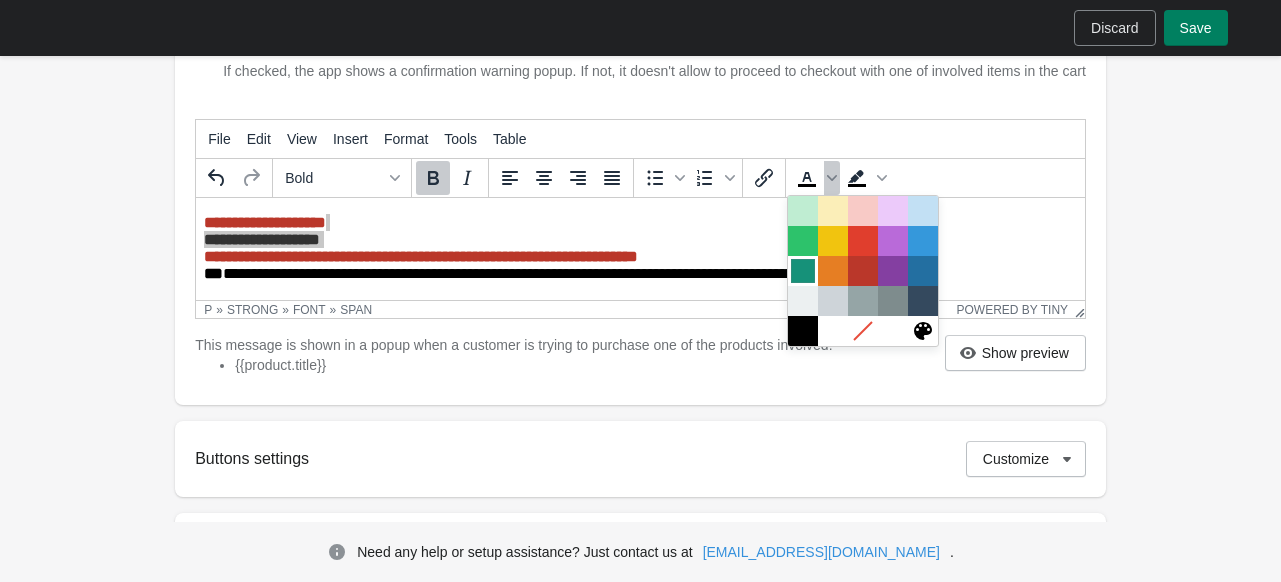 click at bounding box center (803, 271) 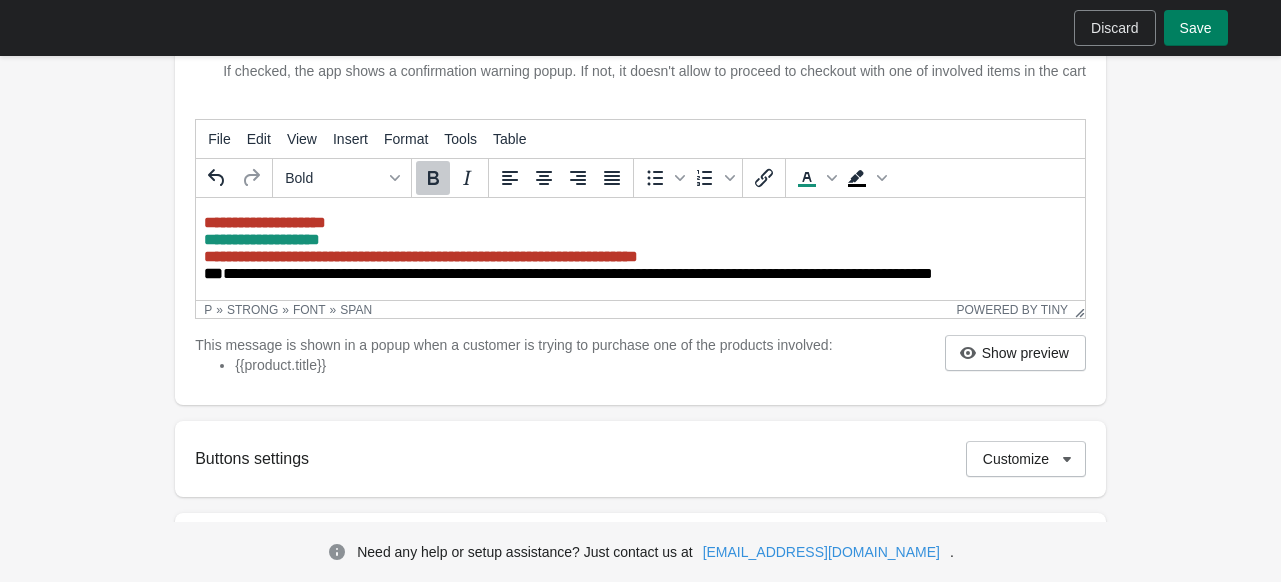 click on "**********" at bounding box center (421, 239) 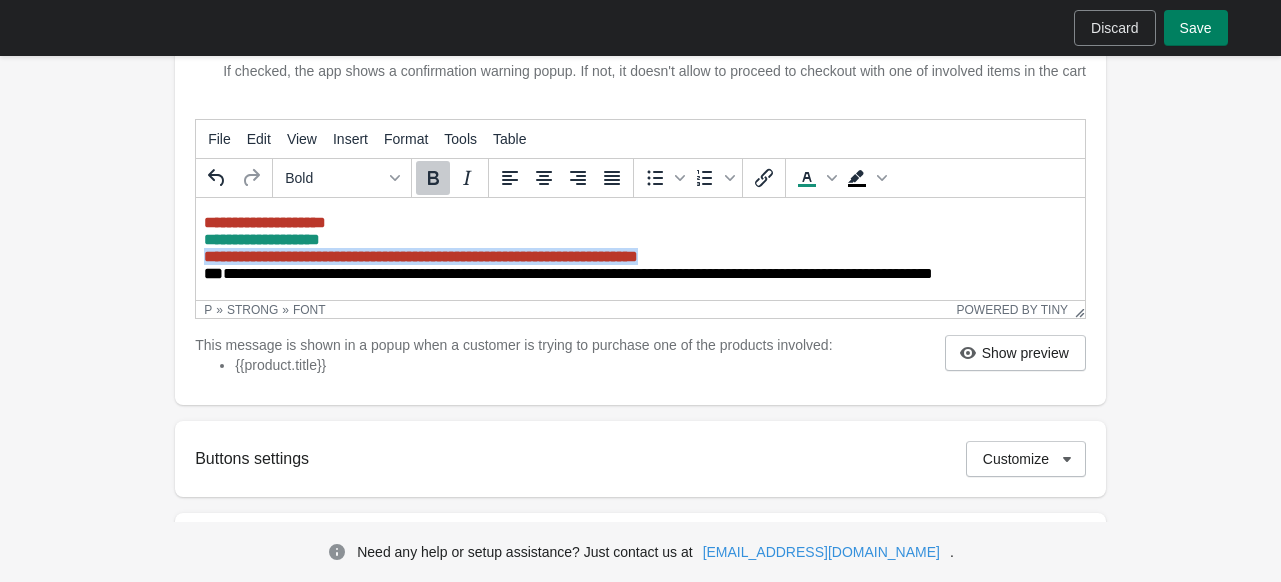drag, startPoint x: 734, startPoint y: 258, endPoint x: 193, endPoint y: 257, distance: 541.0009 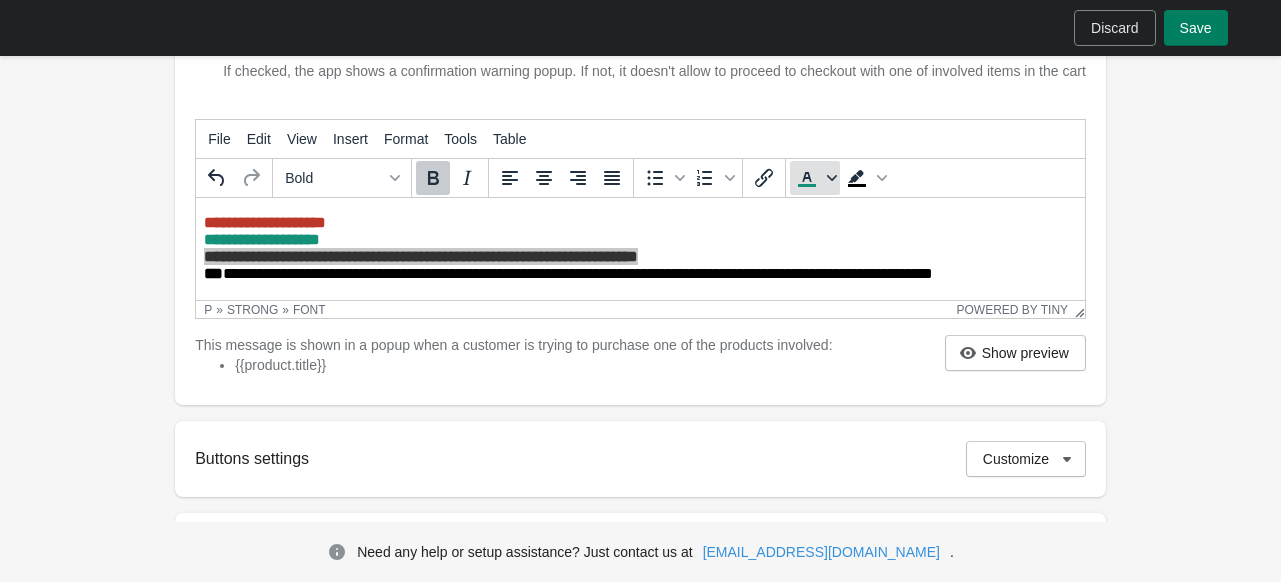 click at bounding box center [832, 178] 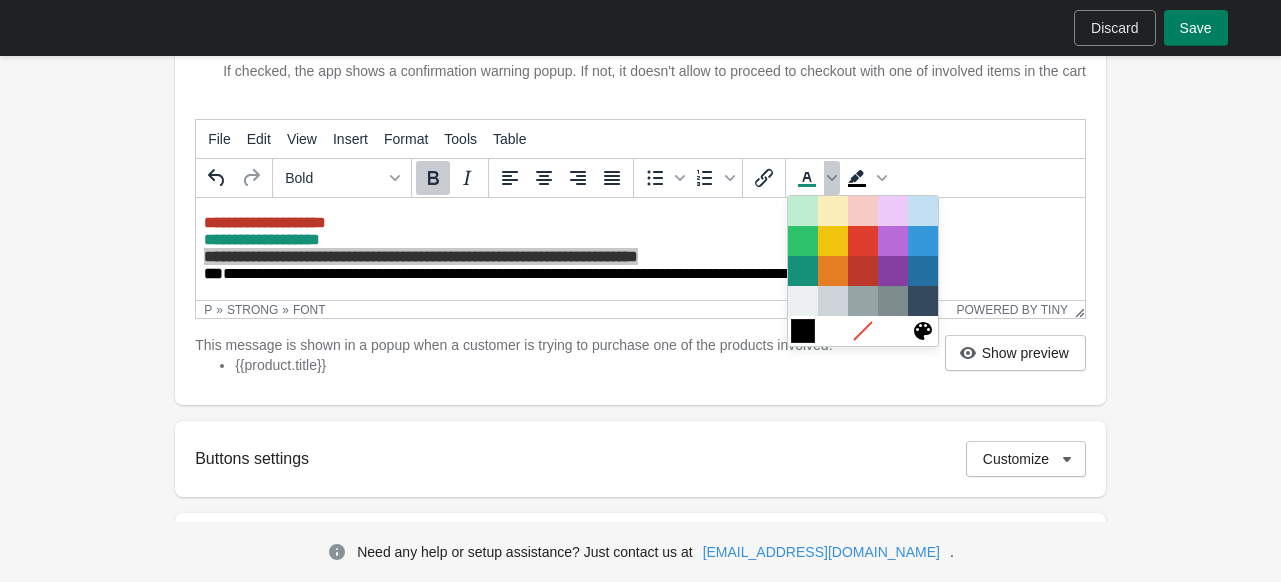 click at bounding box center (803, 331) 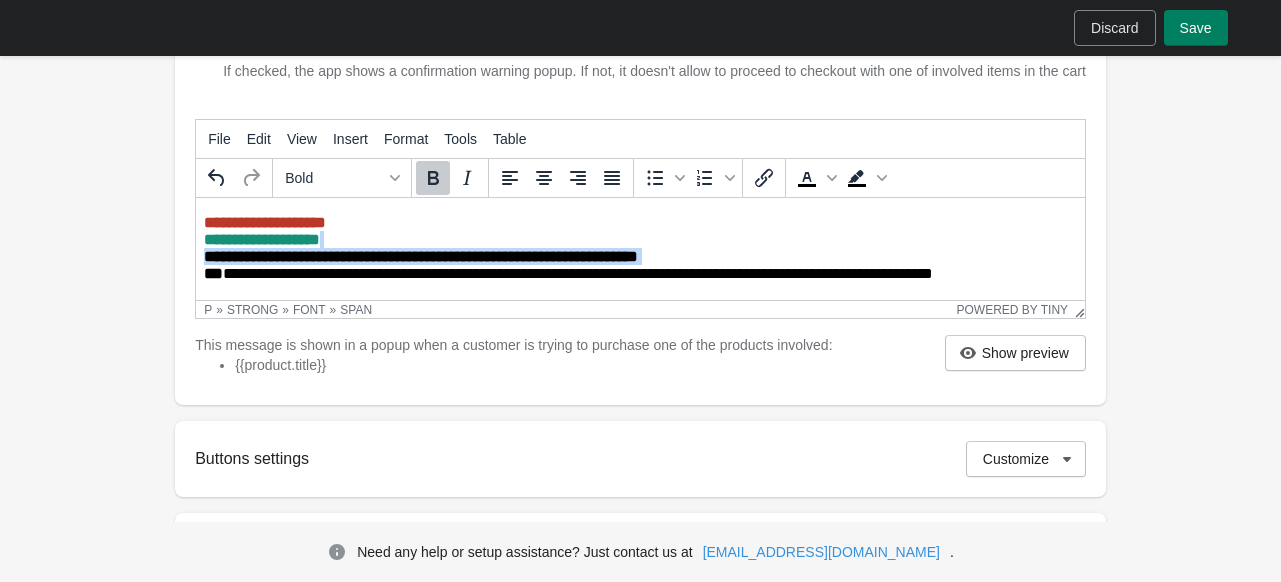 click on "**********" at bounding box center [635, 251] 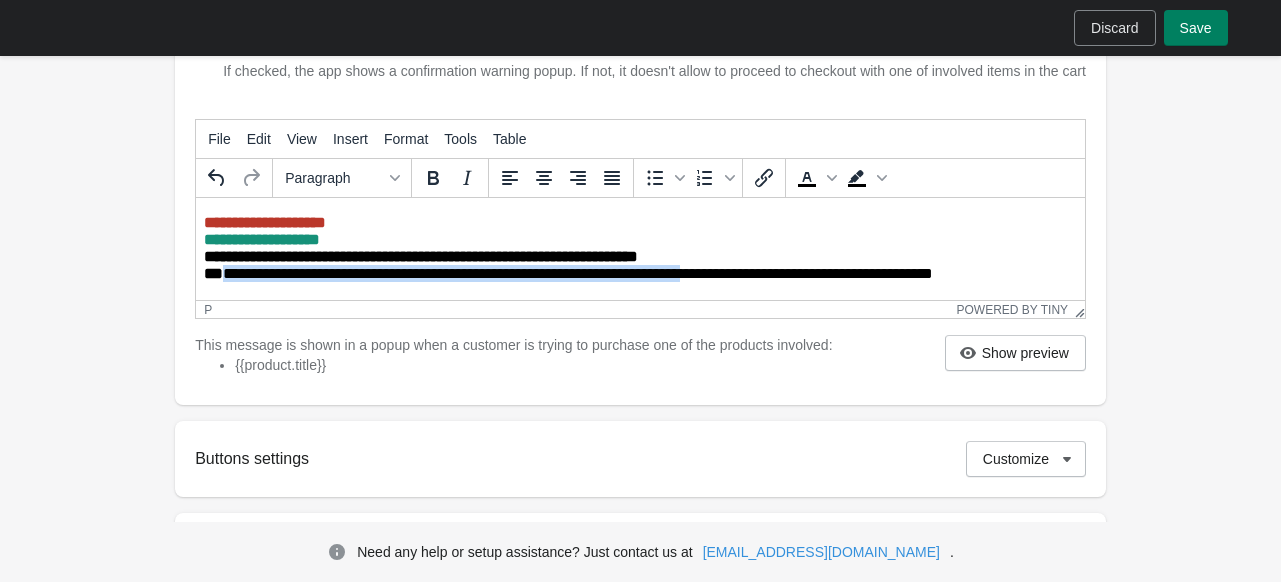 drag, startPoint x: 219, startPoint y: 284, endPoint x: 793, endPoint y: 270, distance: 574.1707 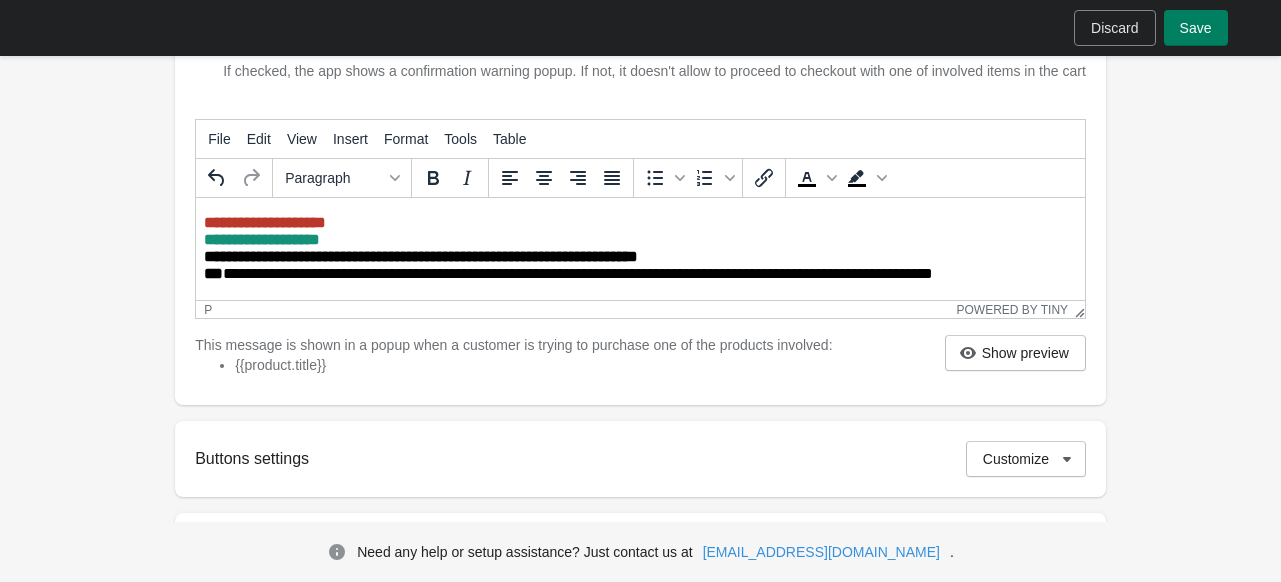 click on "**********" at bounding box center (635, 251) 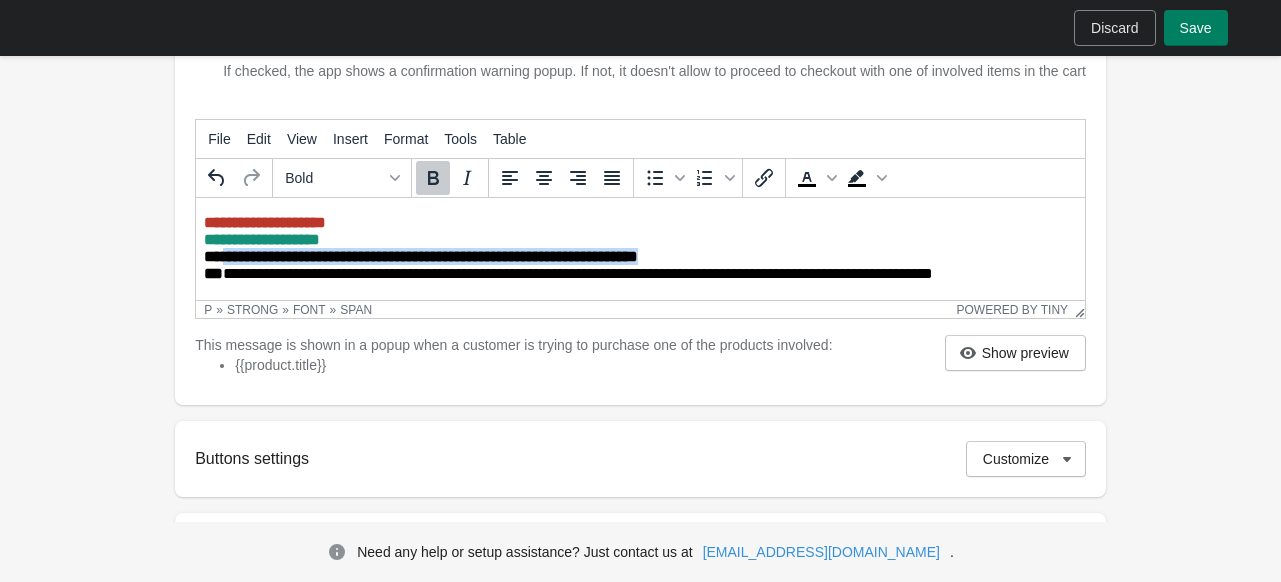 drag, startPoint x: 736, startPoint y: 256, endPoint x: 219, endPoint y: 265, distance: 517.0783 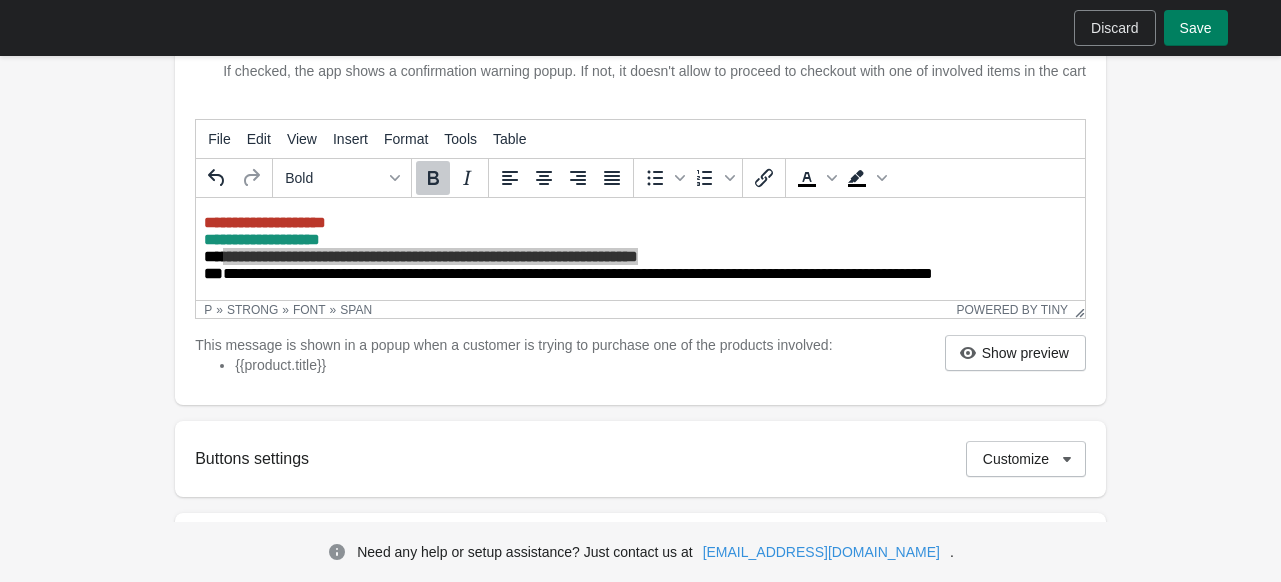 click 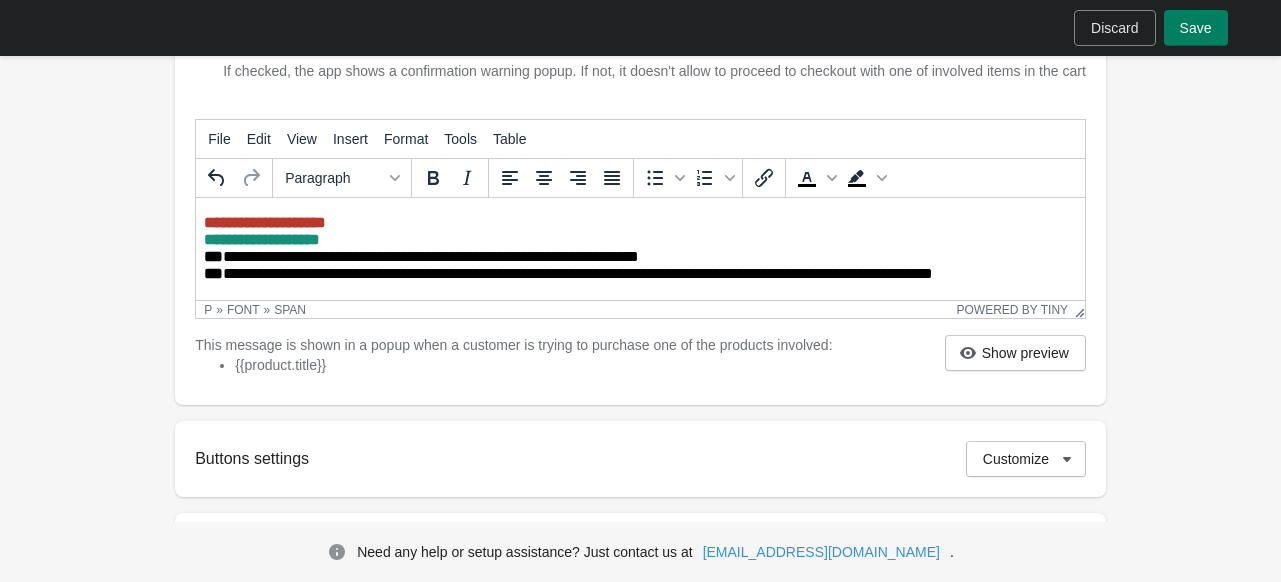 click on "**********" at bounding box center [635, 251] 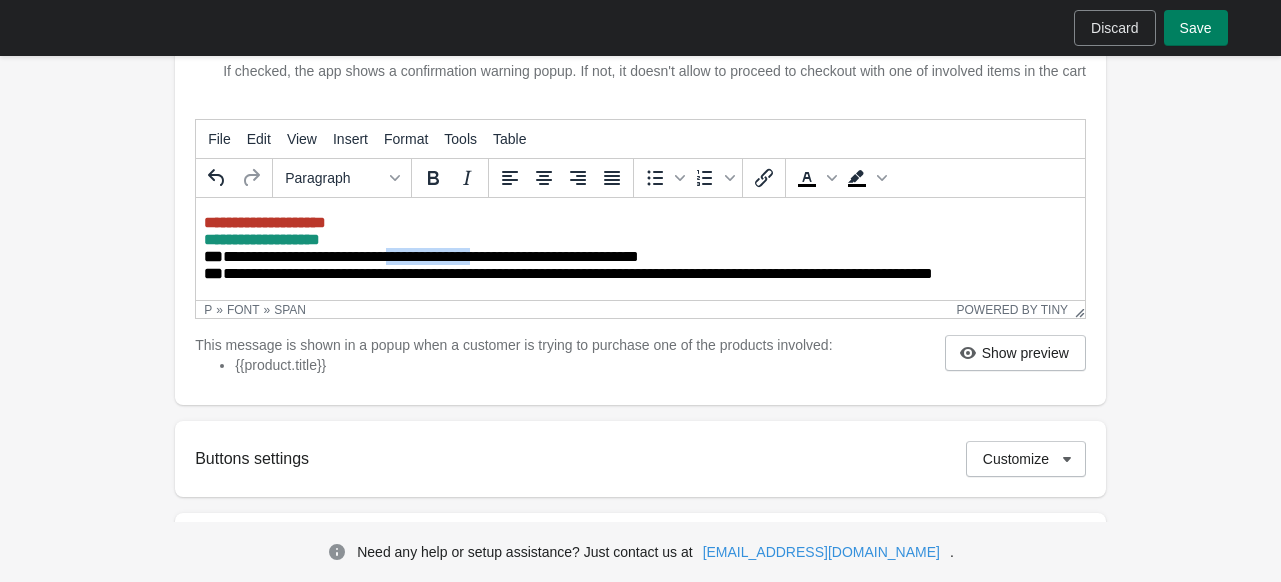 drag, startPoint x: 392, startPoint y: 259, endPoint x: 522, endPoint y: 257, distance: 130.01538 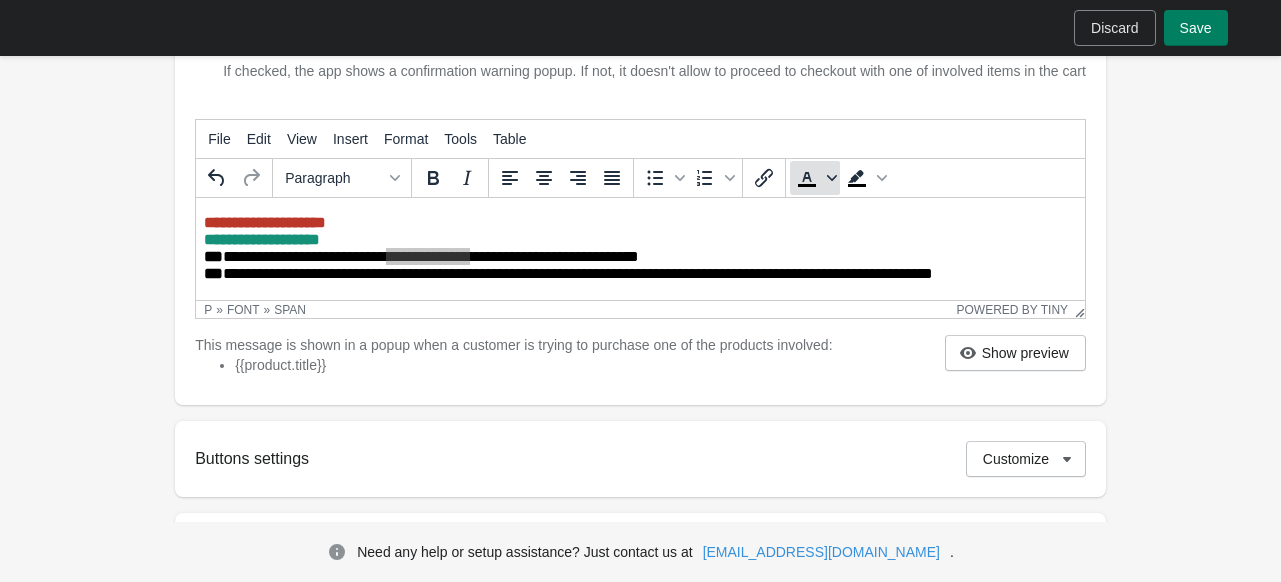 click 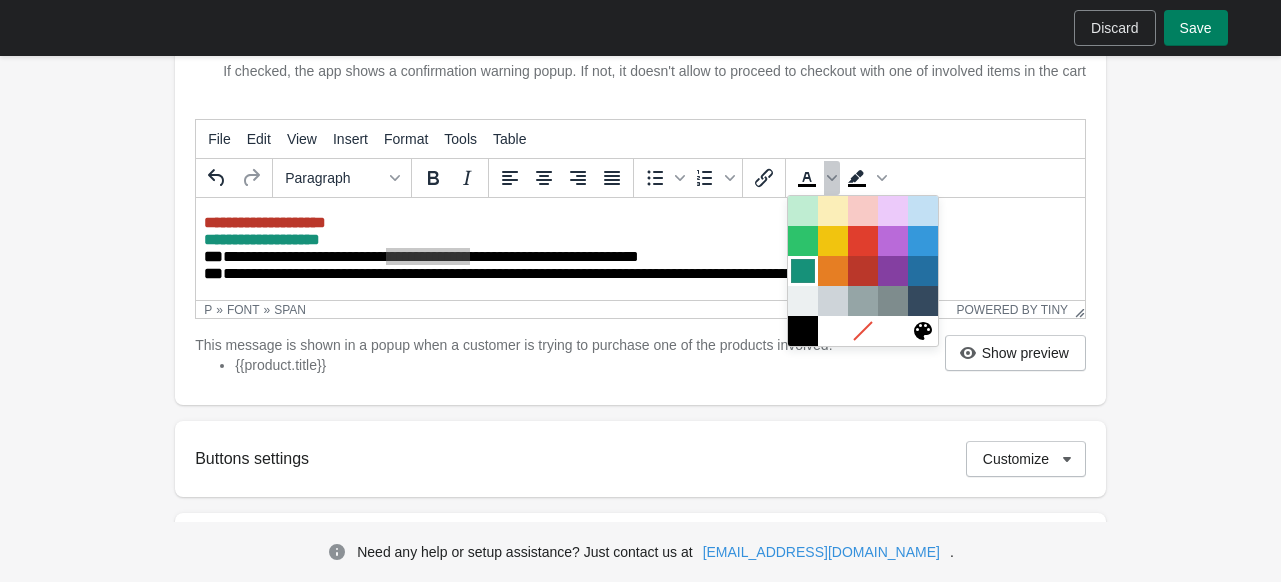 click at bounding box center [803, 271] 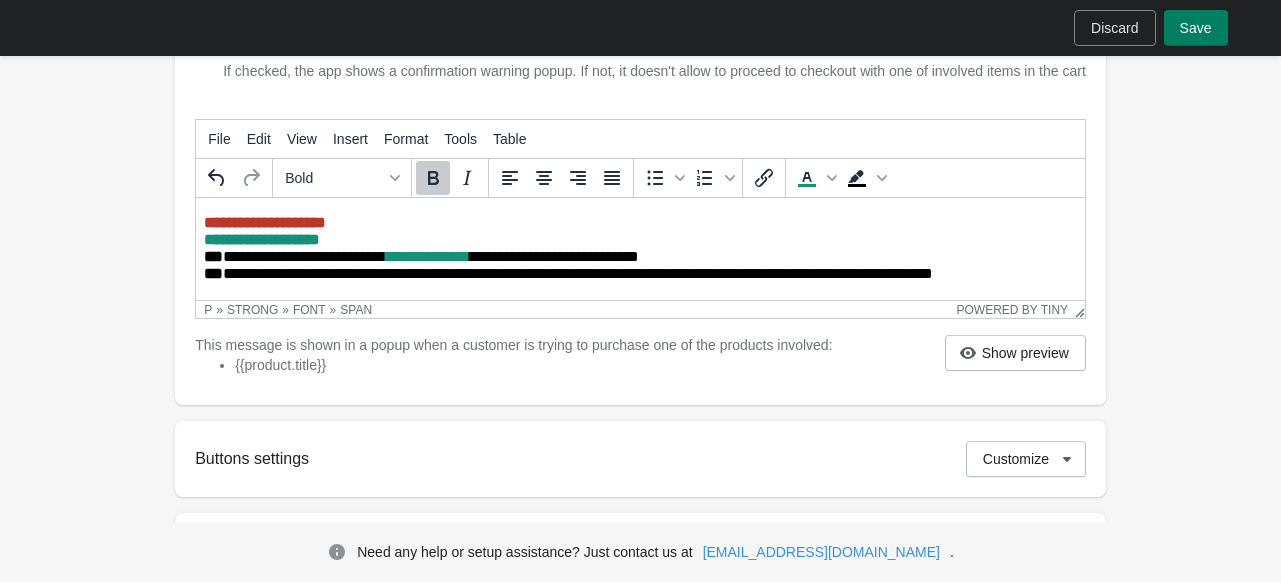 click on "**********" at bounding box center (635, 251) 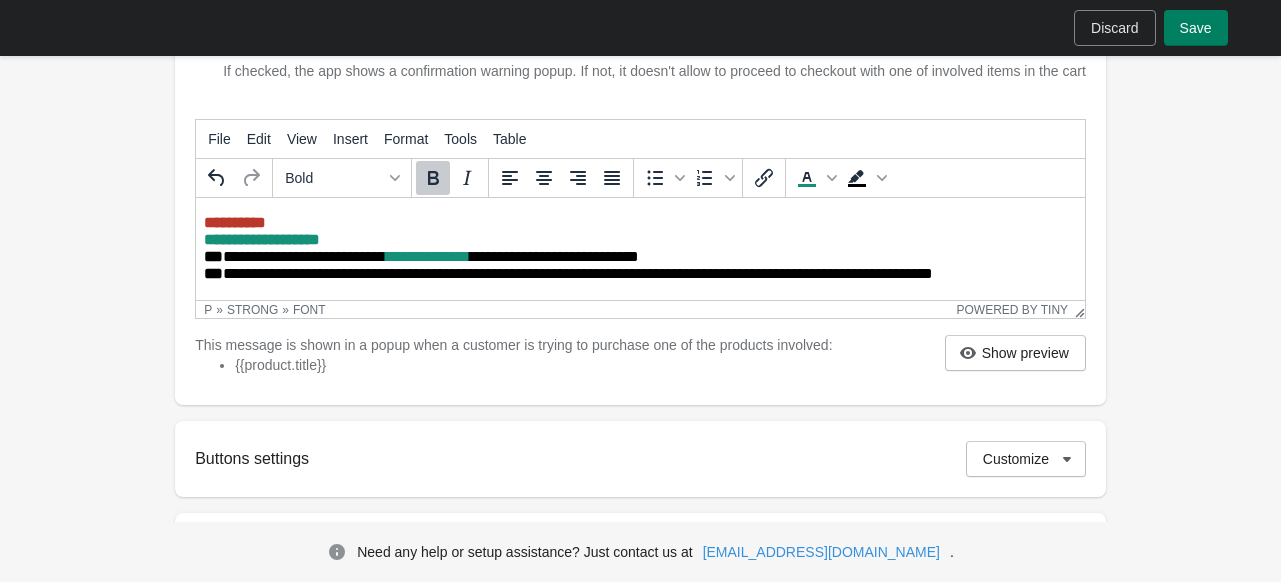 click on "**********" at bounding box center [635, 251] 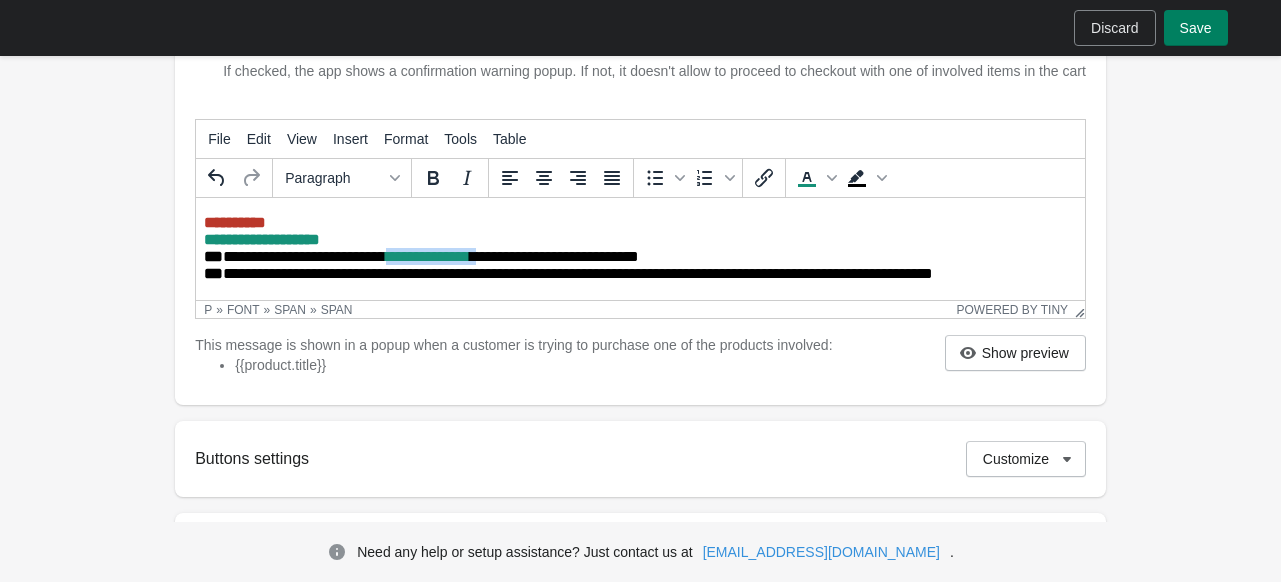 drag, startPoint x: 393, startPoint y: 258, endPoint x: 528, endPoint y: 258, distance: 135 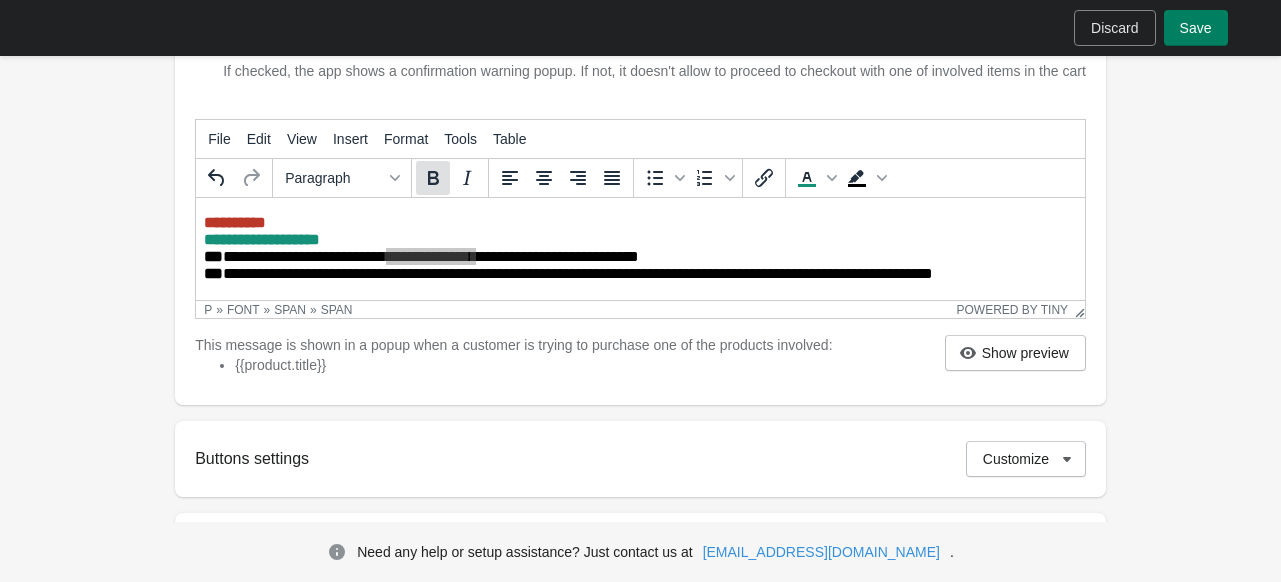 click 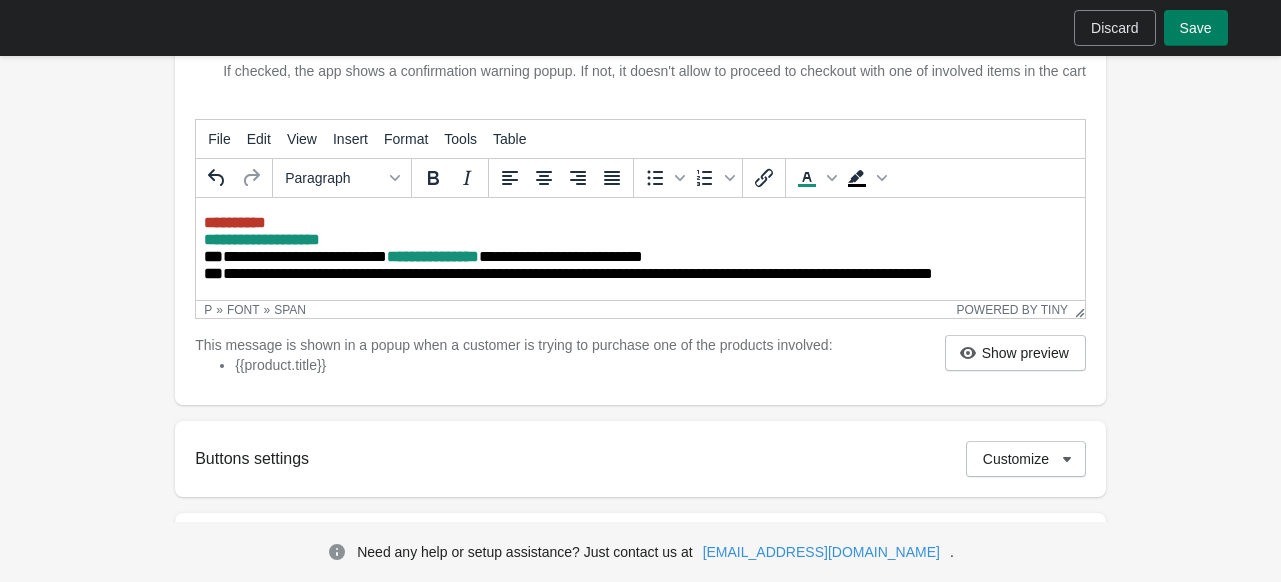 click on "**********" at bounding box center [433, 256] 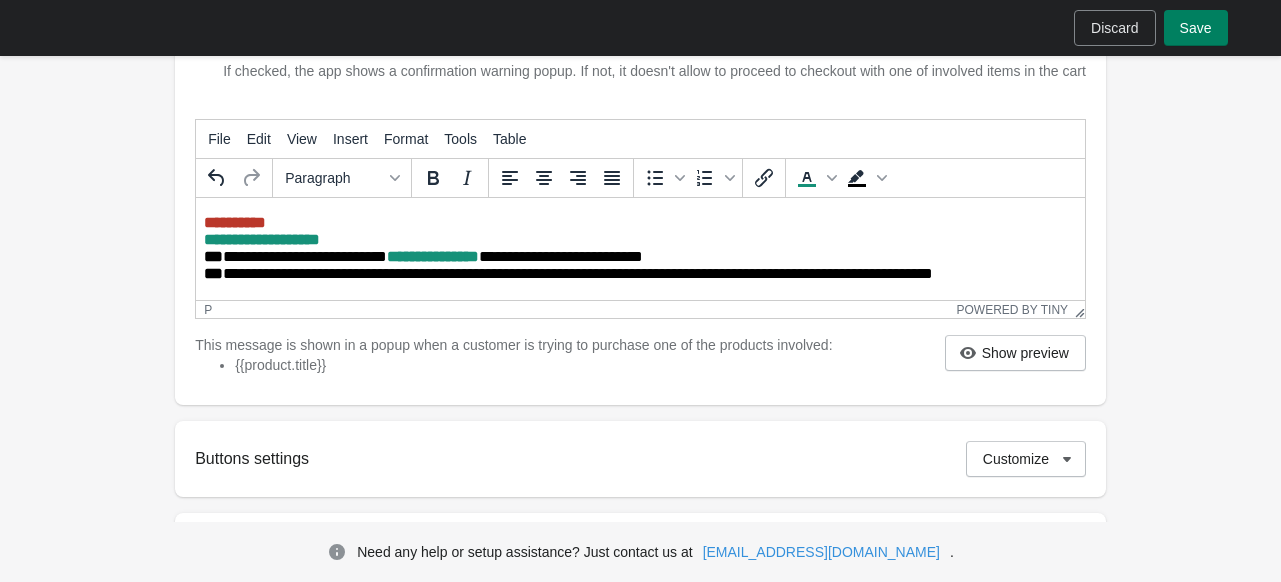 click on "**********" at bounding box center [635, 251] 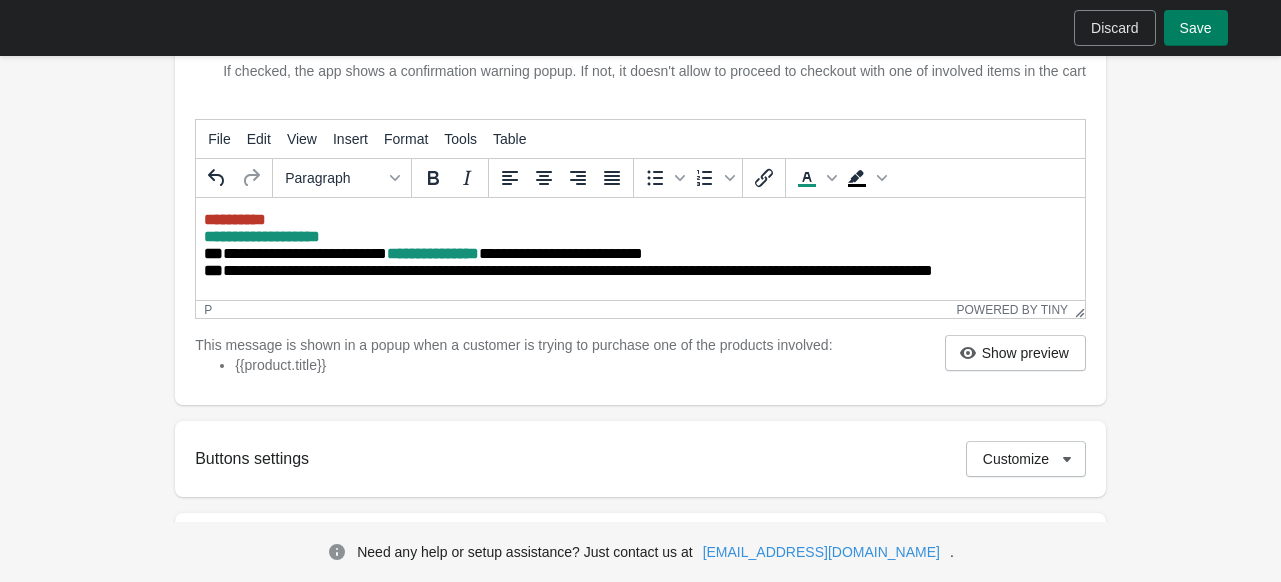 scroll, scrollTop: 22, scrollLeft: 0, axis: vertical 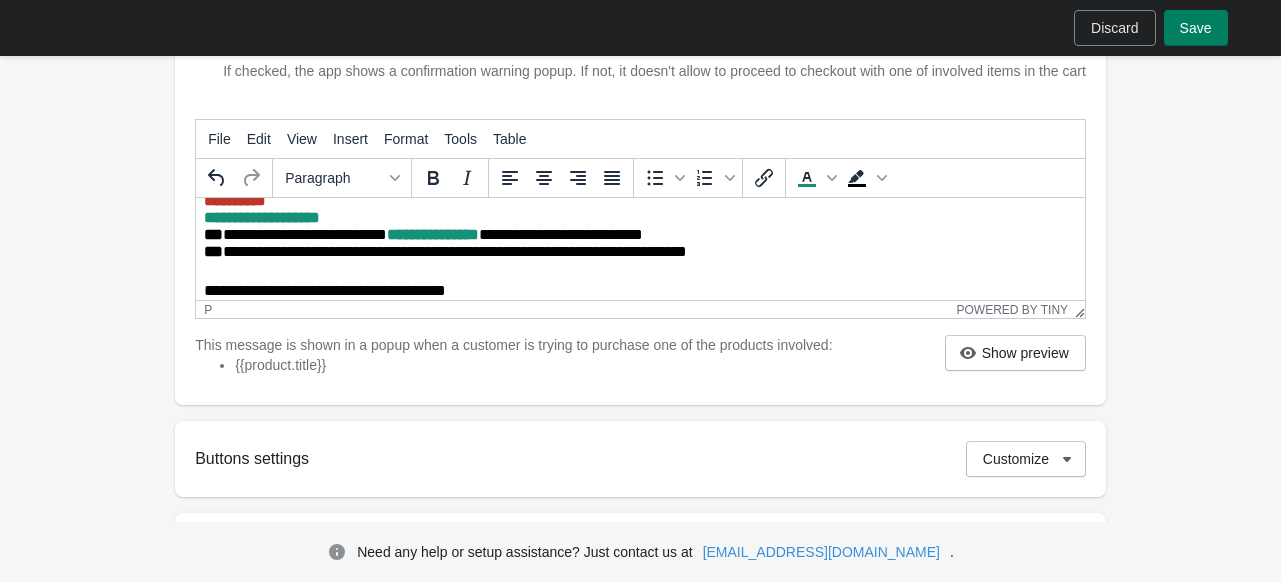 click on "**********" at bounding box center (635, 291) 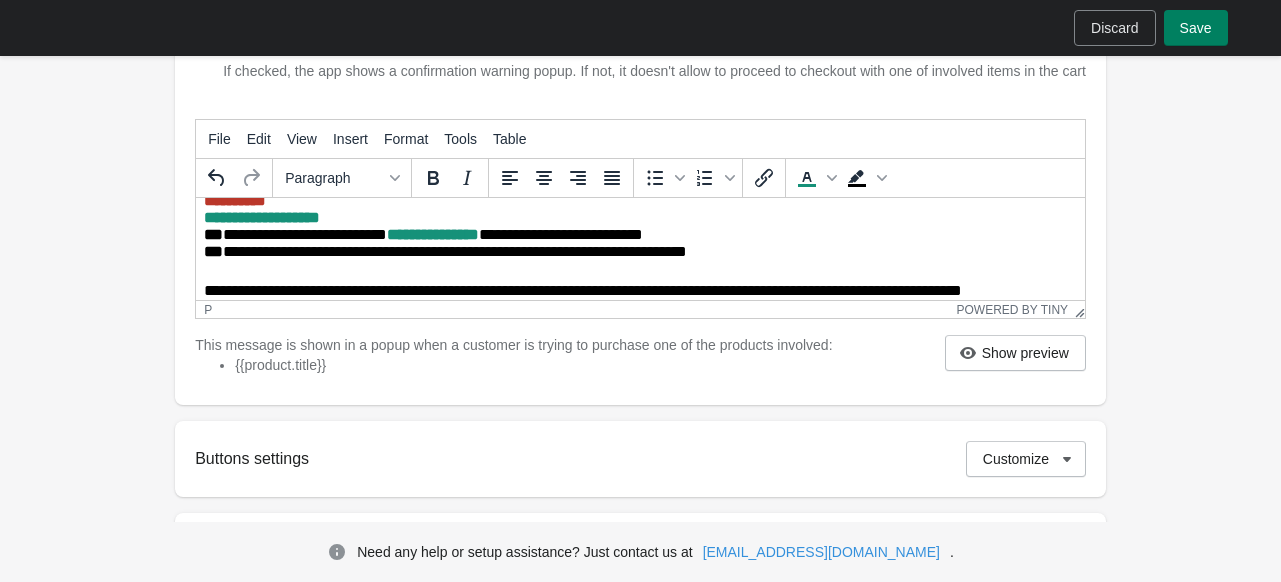 click on "**********" at bounding box center (635, 291) 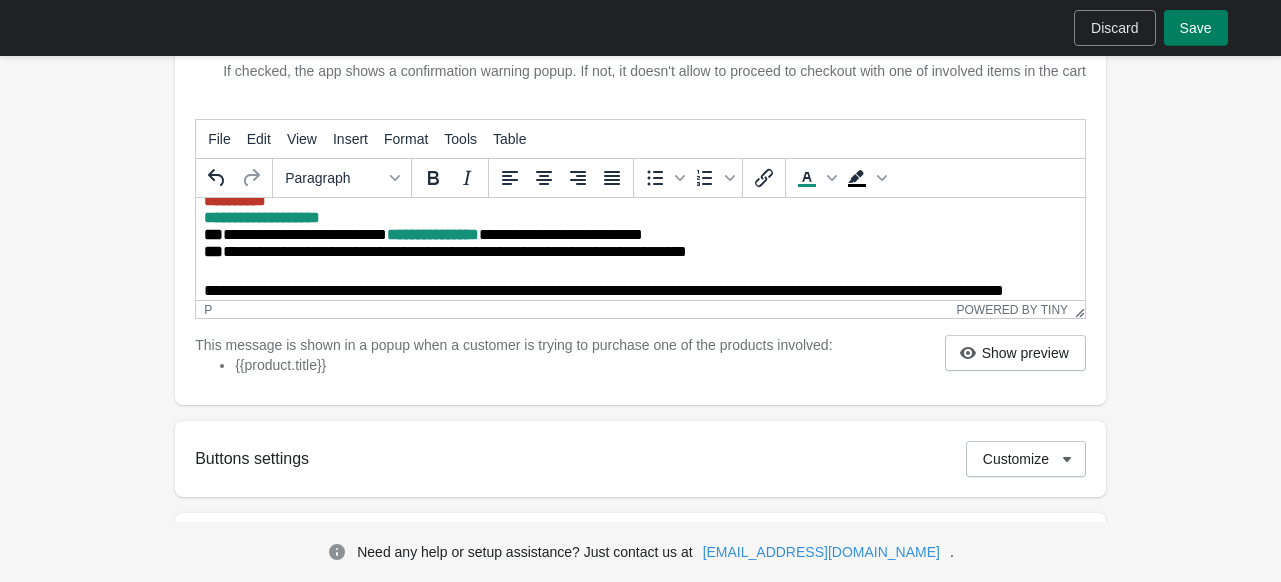 scroll, scrollTop: 39, scrollLeft: 0, axis: vertical 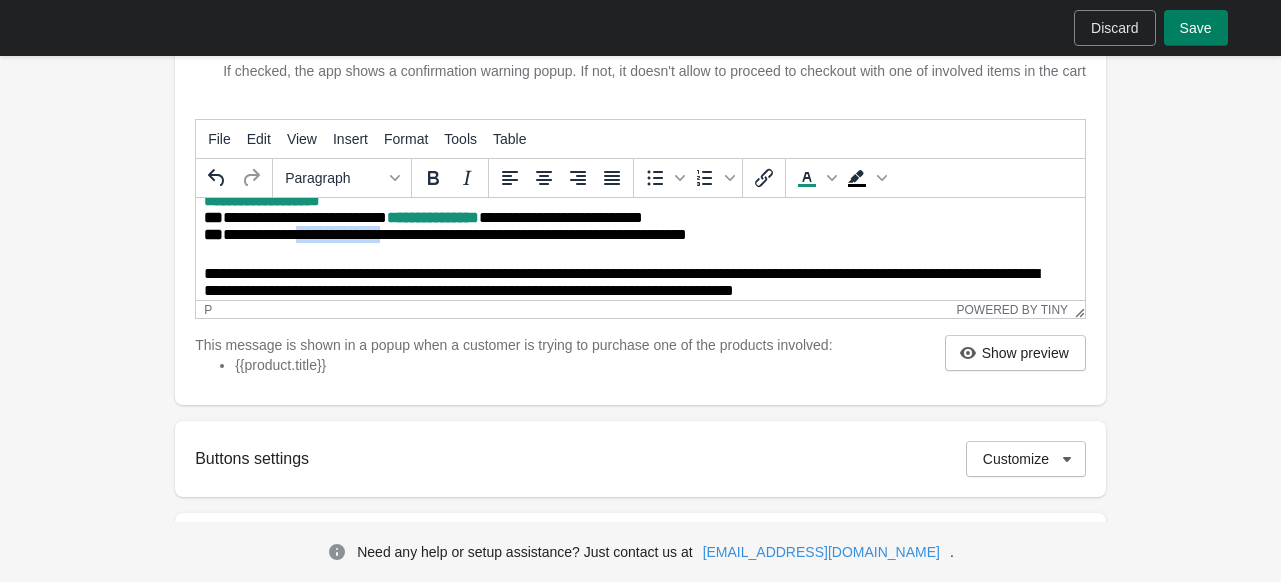 drag, startPoint x: 301, startPoint y: 237, endPoint x: 443, endPoint y: 234, distance: 142.0317 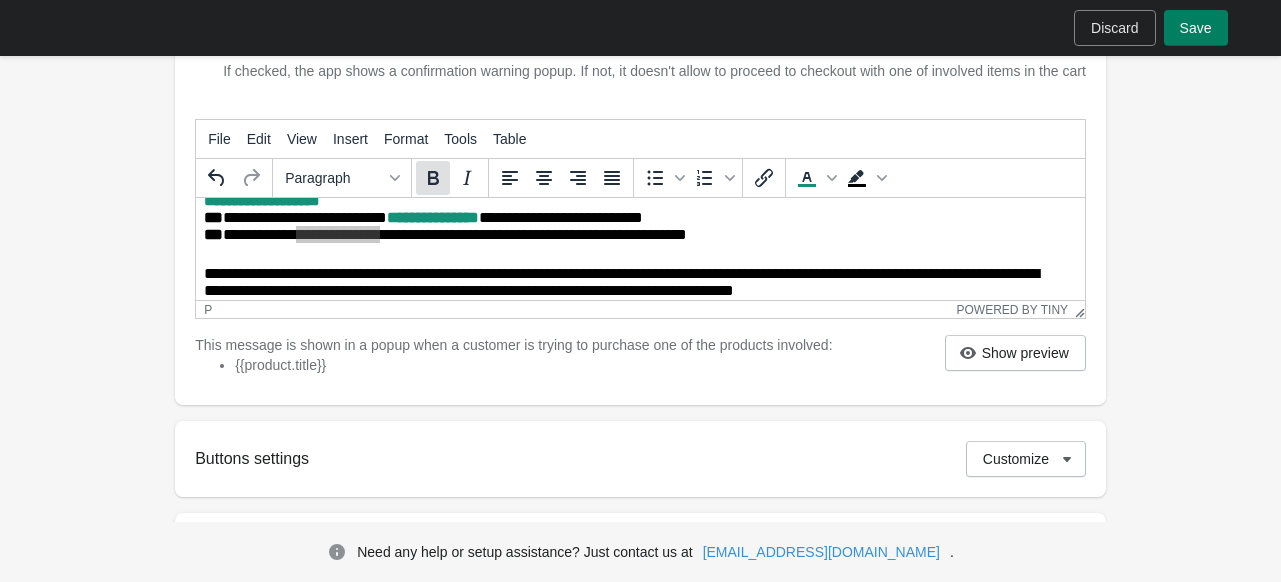 click 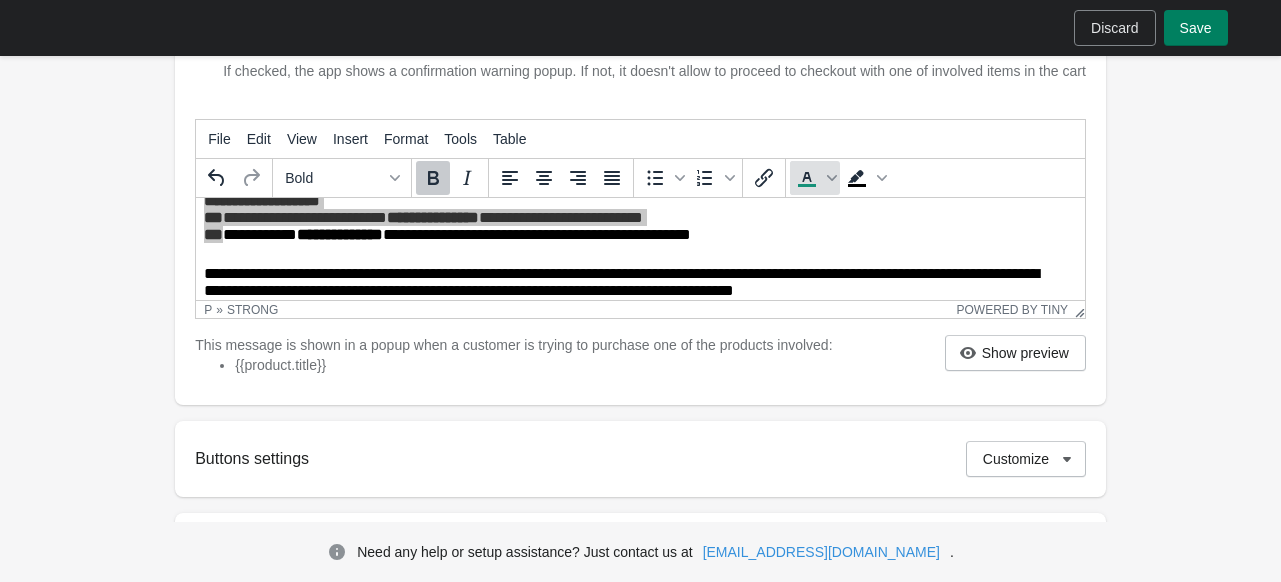 click 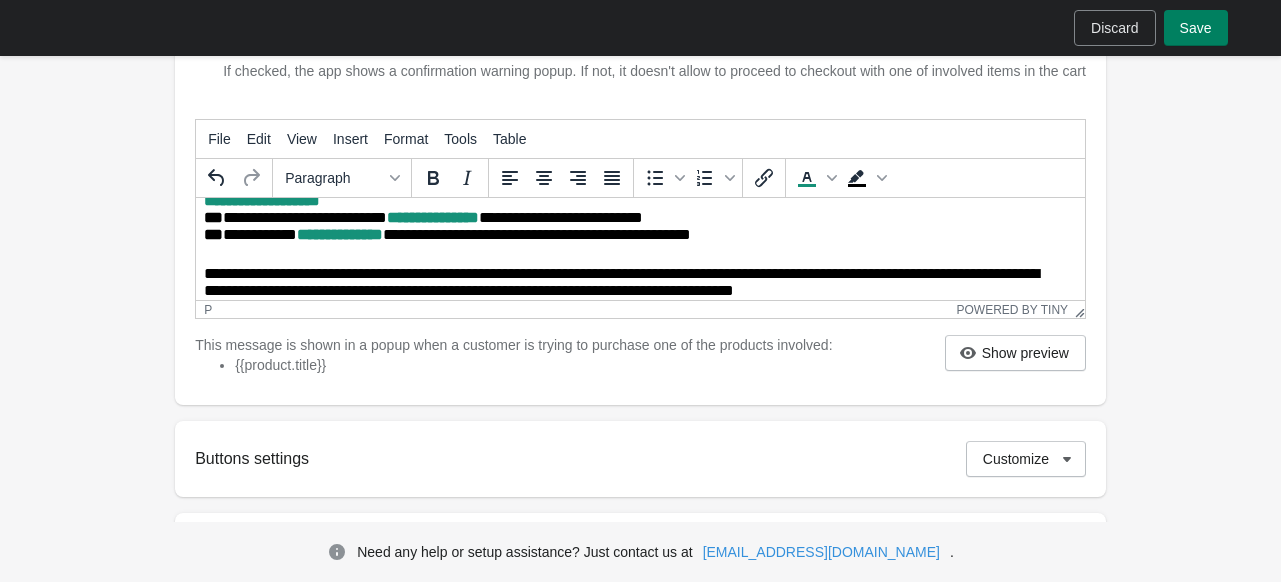 click on "**********" at bounding box center (640, 238) 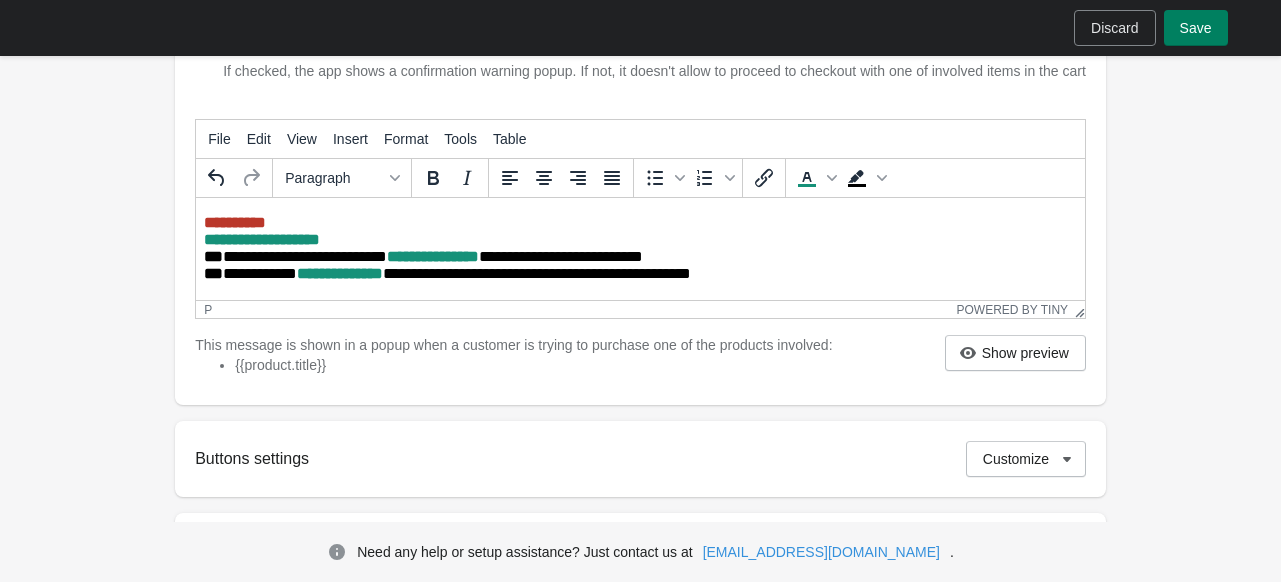 scroll, scrollTop: 56, scrollLeft: 0, axis: vertical 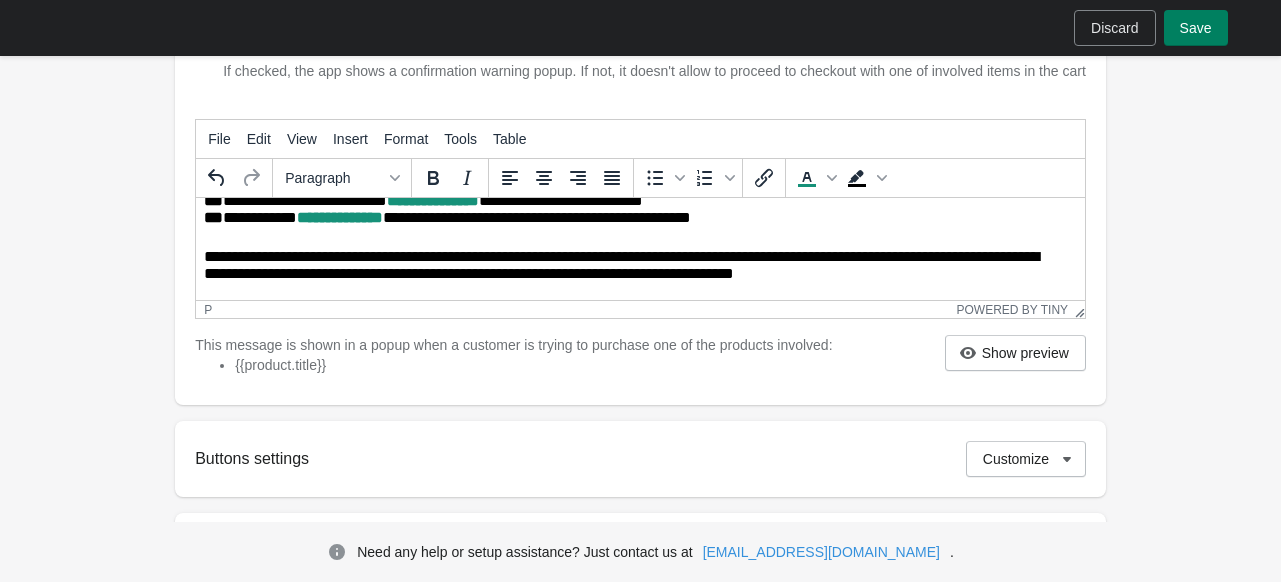 click on "**********" at bounding box center [635, 266] 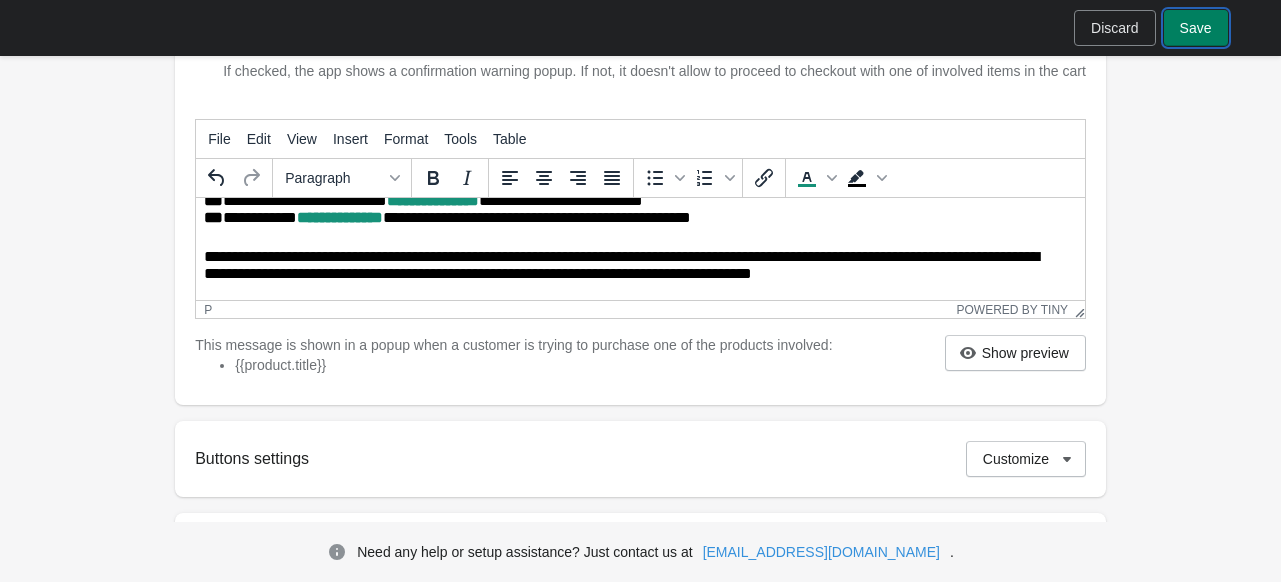 click on "Save" at bounding box center (1196, 28) 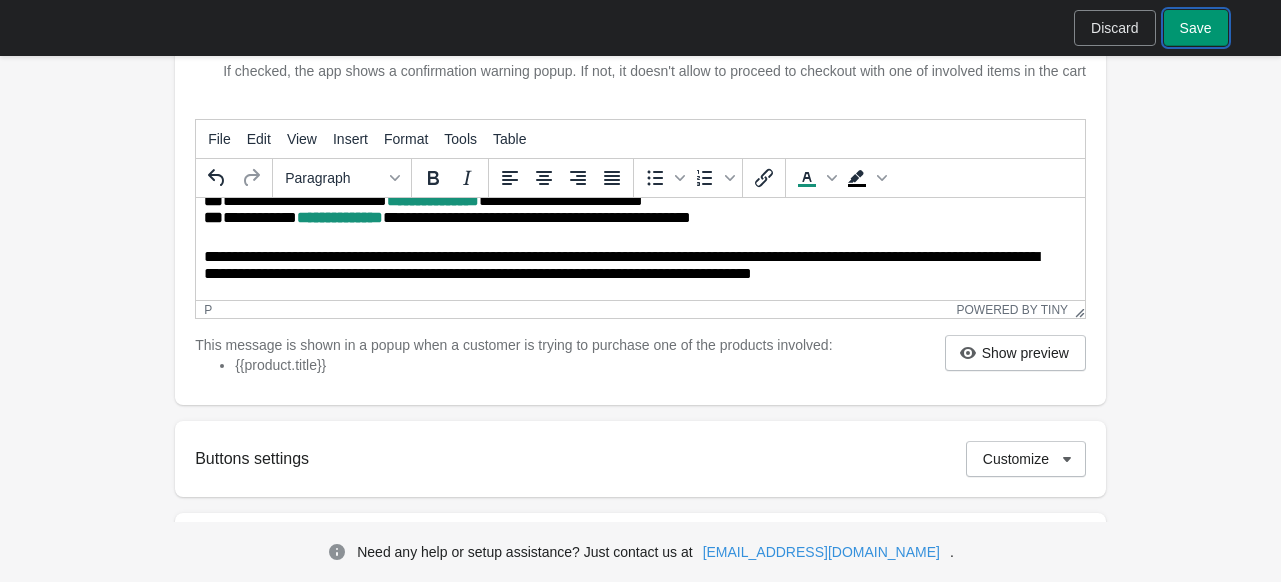 click on "Save" at bounding box center (1196, 28) 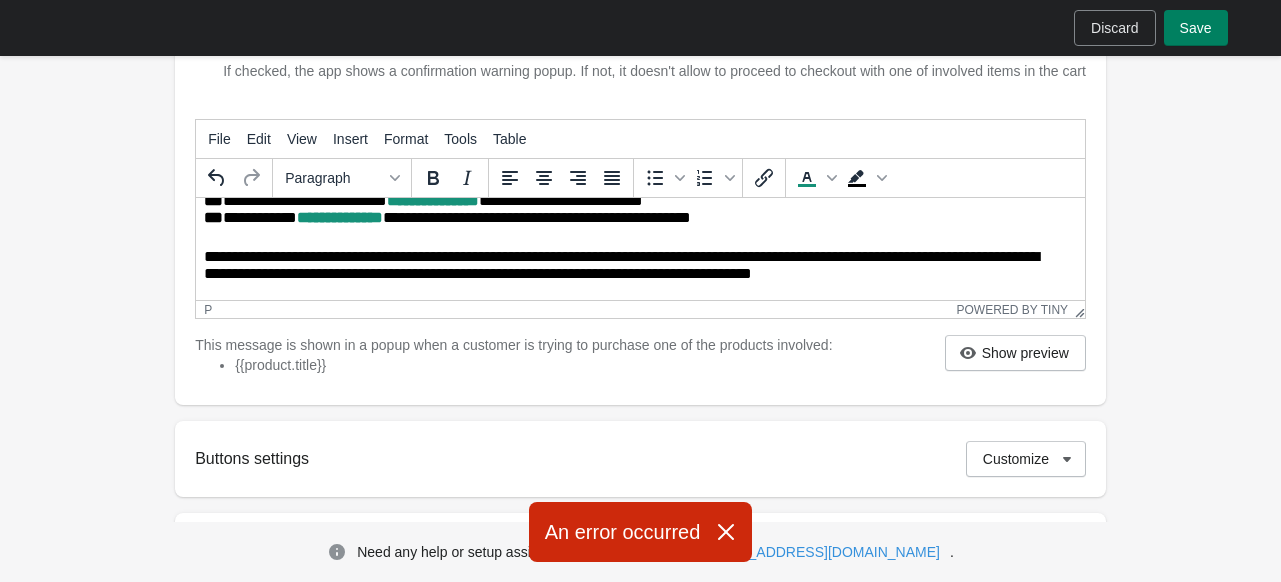 click on "**********" at bounding box center (635, 268) 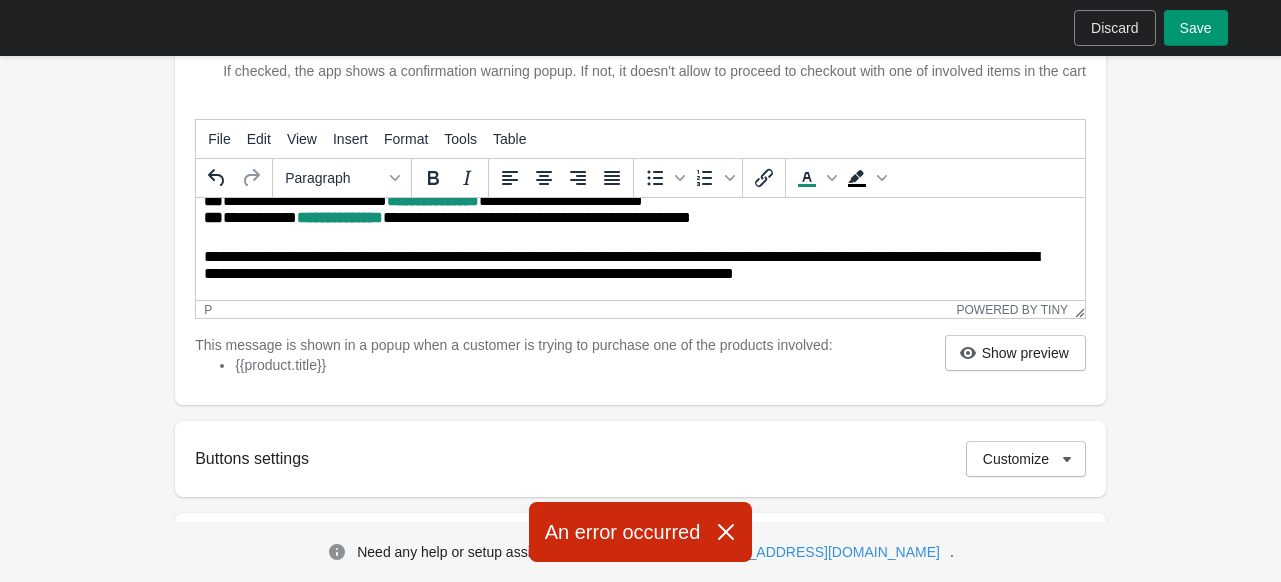 click on "Save" at bounding box center (1196, 28) 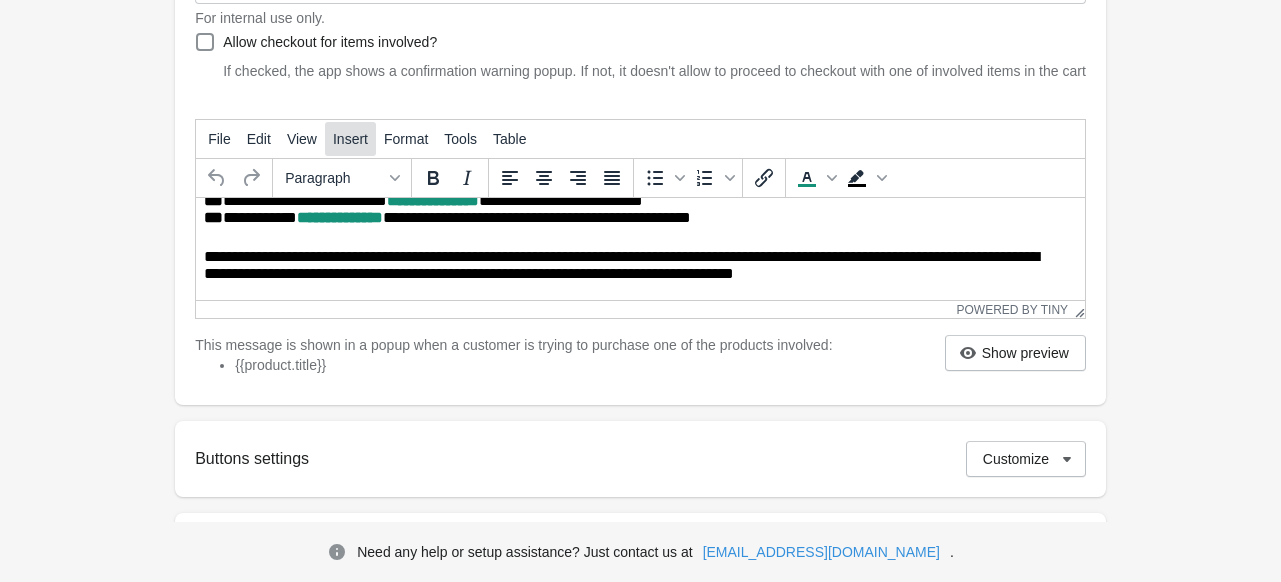 click on "Insert" at bounding box center (350, 139) 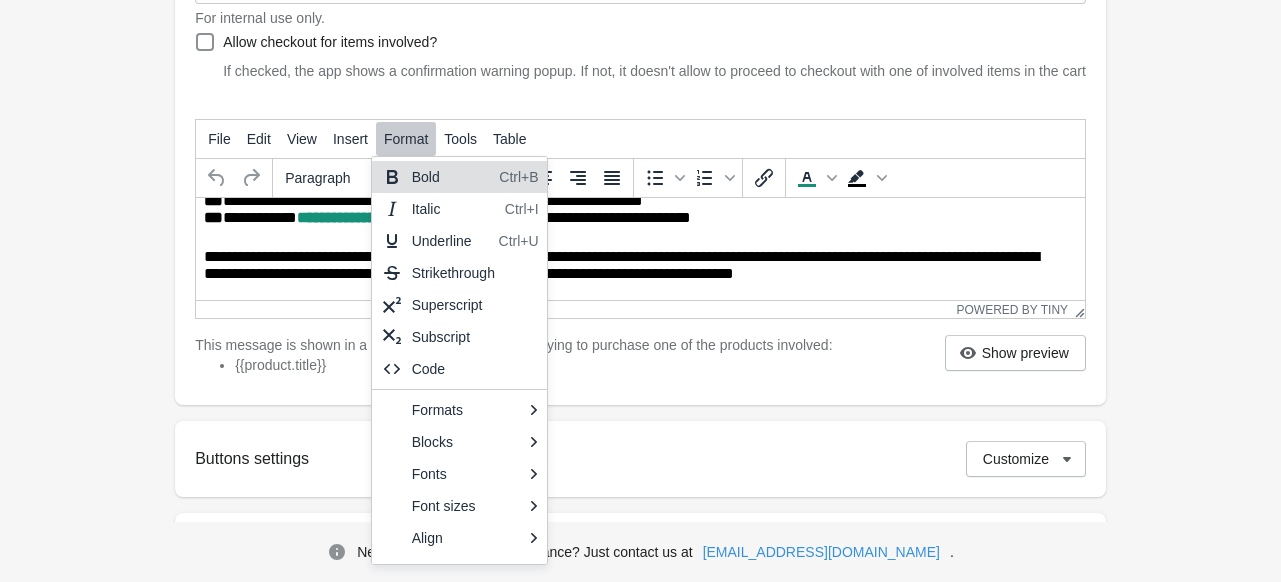 click on "**********" at bounding box center [635, 266] 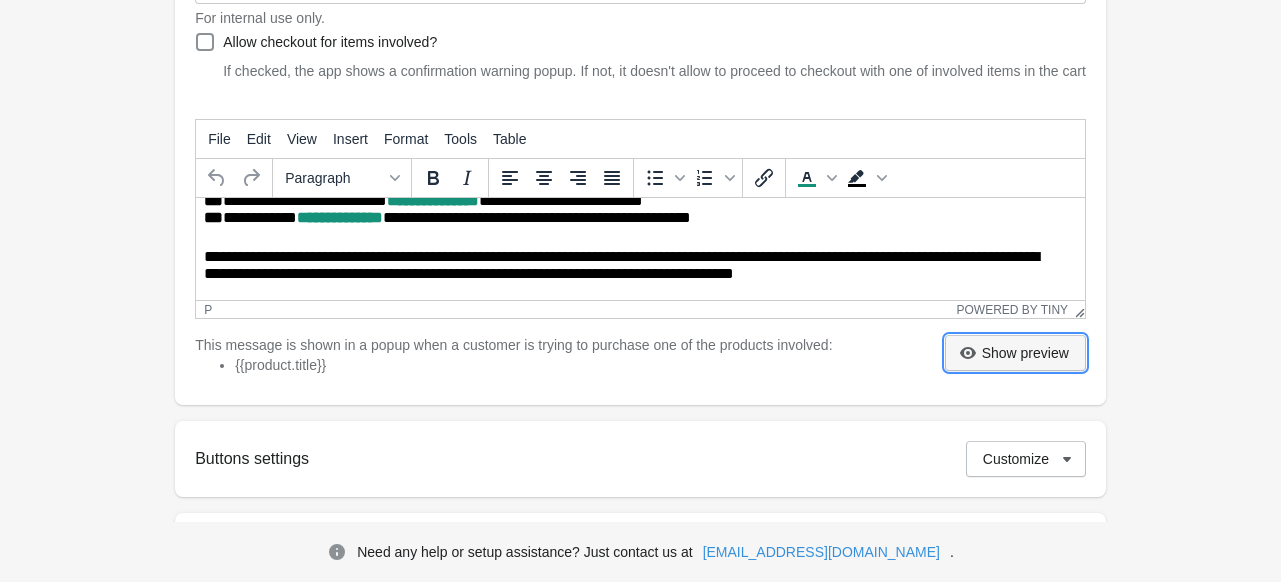 click on "Show preview" at bounding box center (1025, 353) 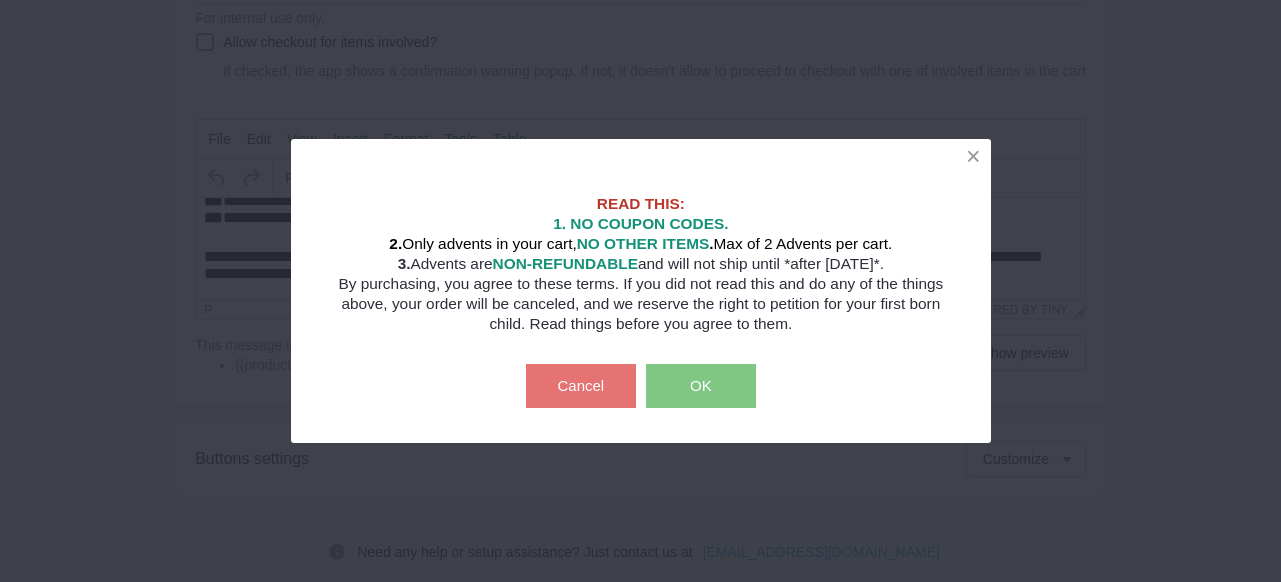 click on "OK" at bounding box center [701, 386] 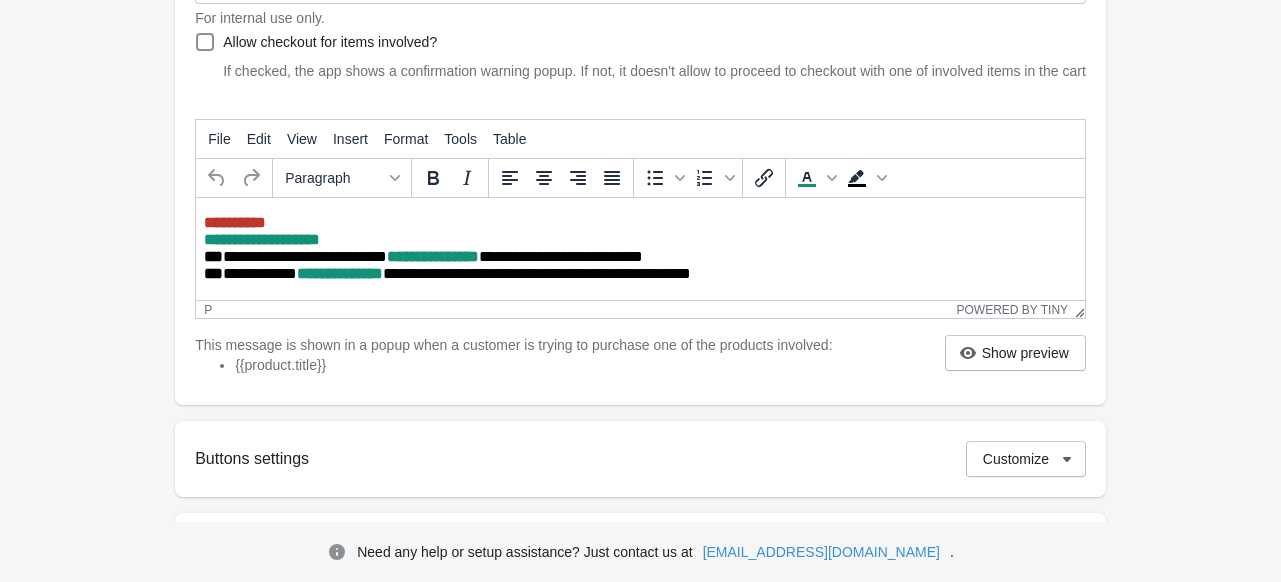 scroll, scrollTop: 56, scrollLeft: 0, axis: vertical 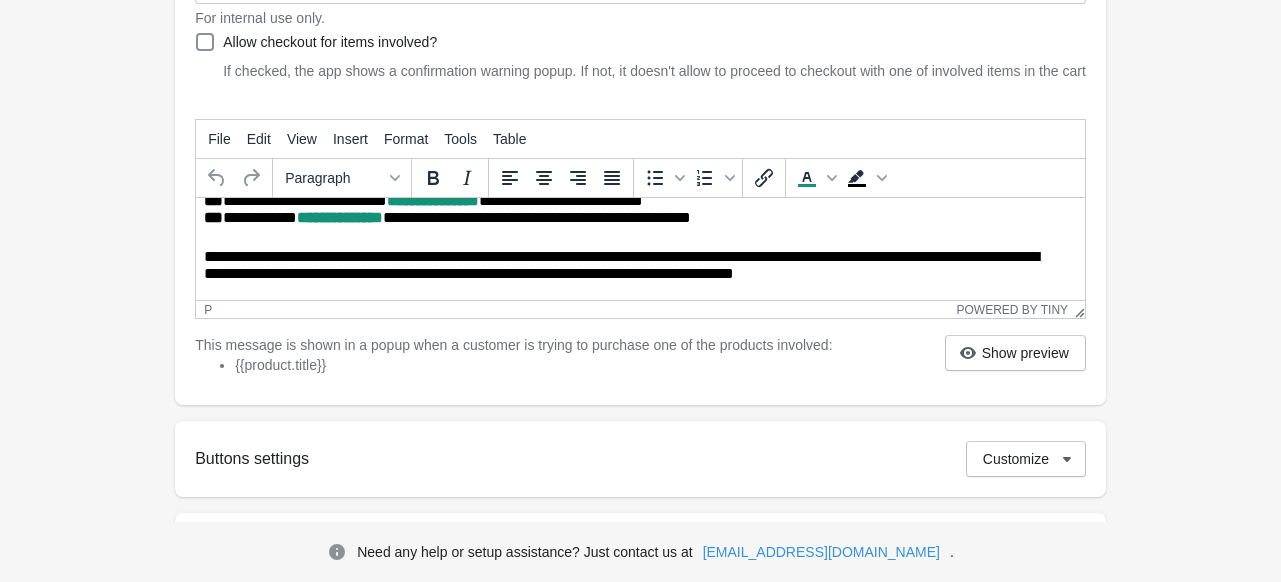 click on "**********" at bounding box center (640, 265) 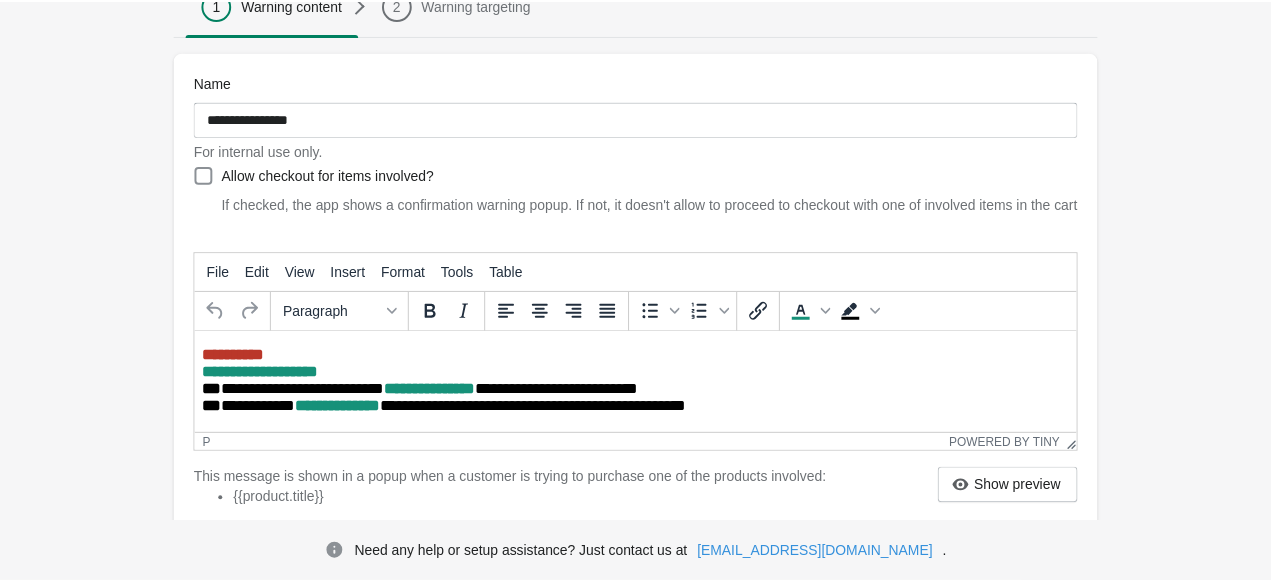 scroll, scrollTop: 200, scrollLeft: 0, axis: vertical 